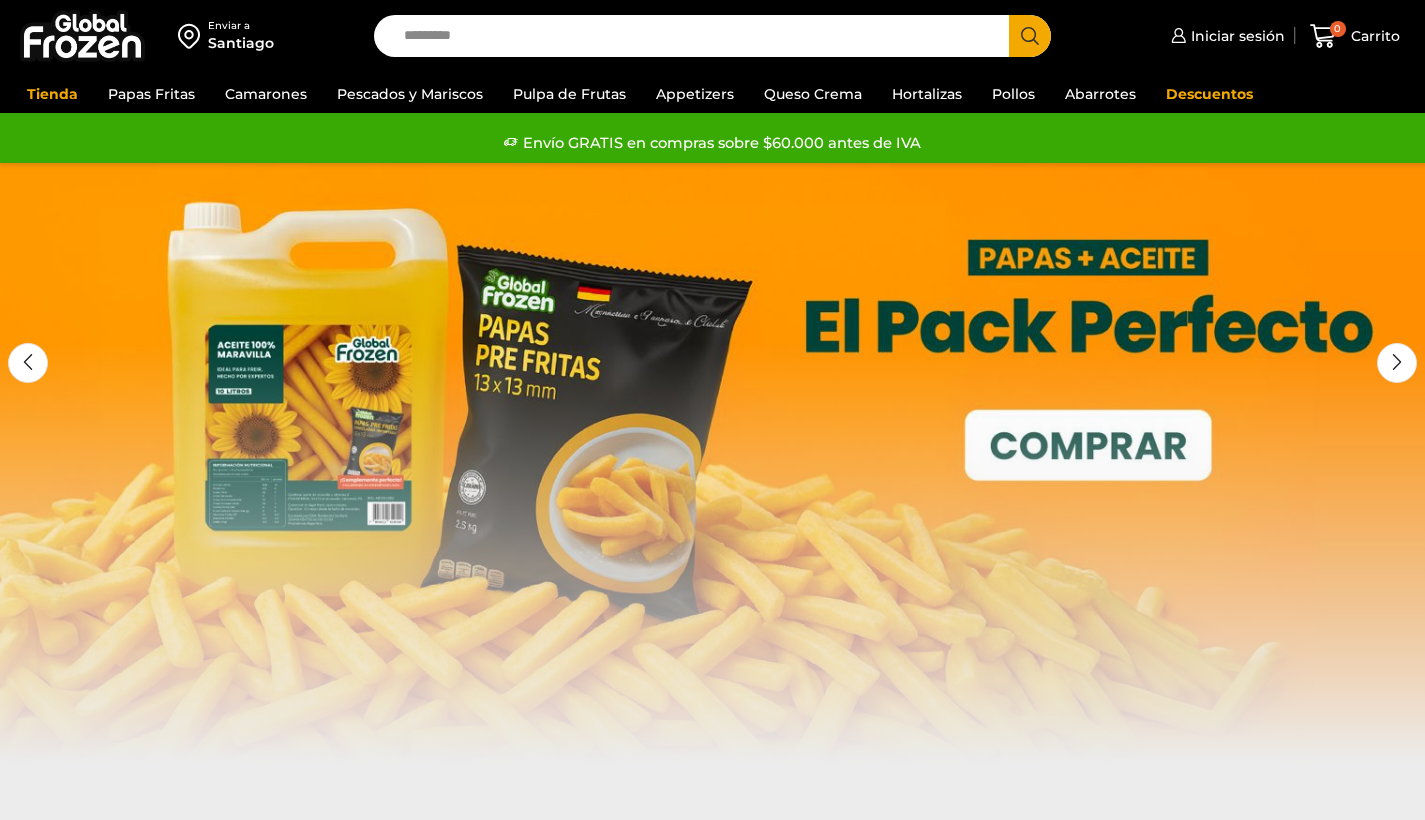 scroll, scrollTop: 0, scrollLeft: 0, axis: both 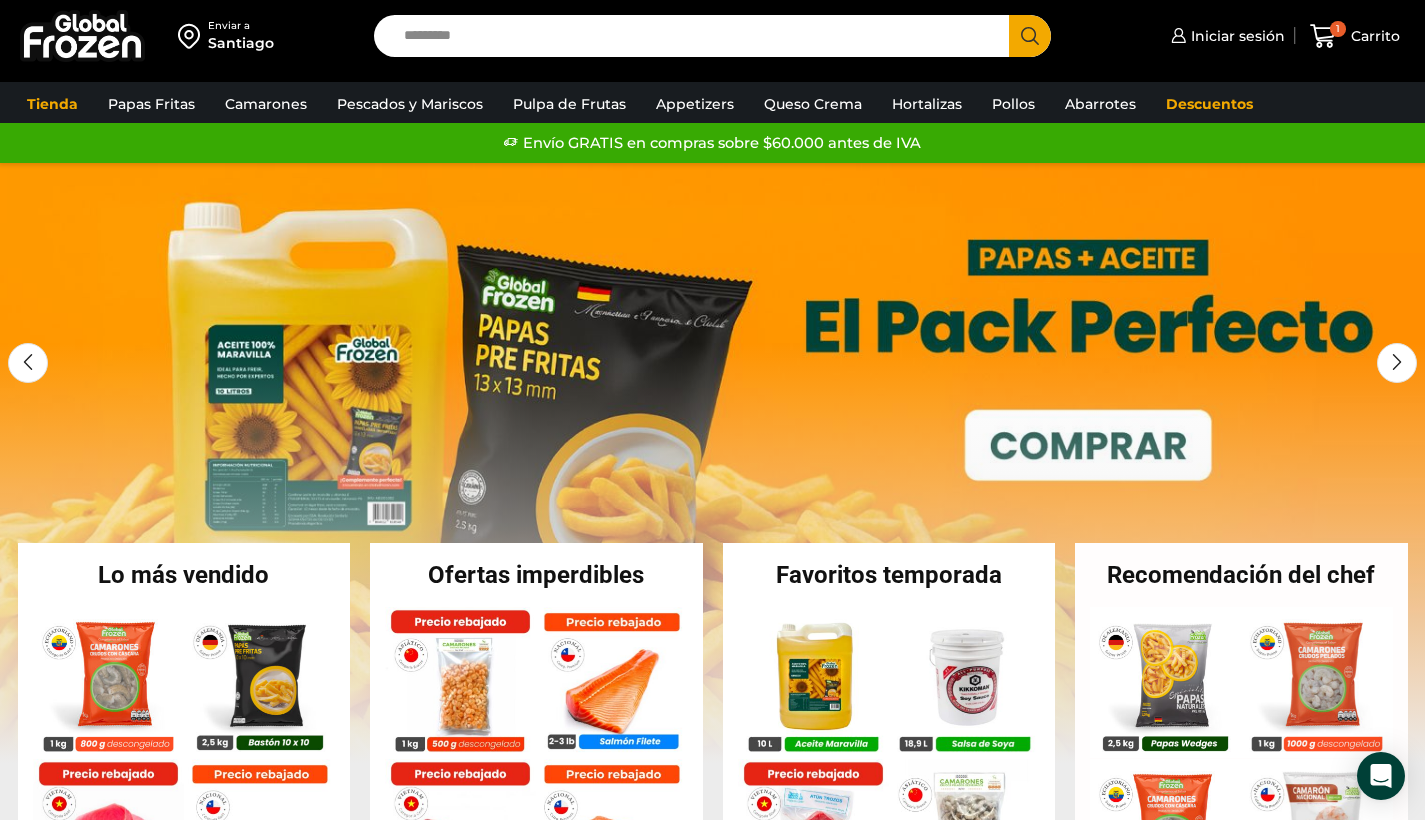 click on "Search input" at bounding box center (697, 36) 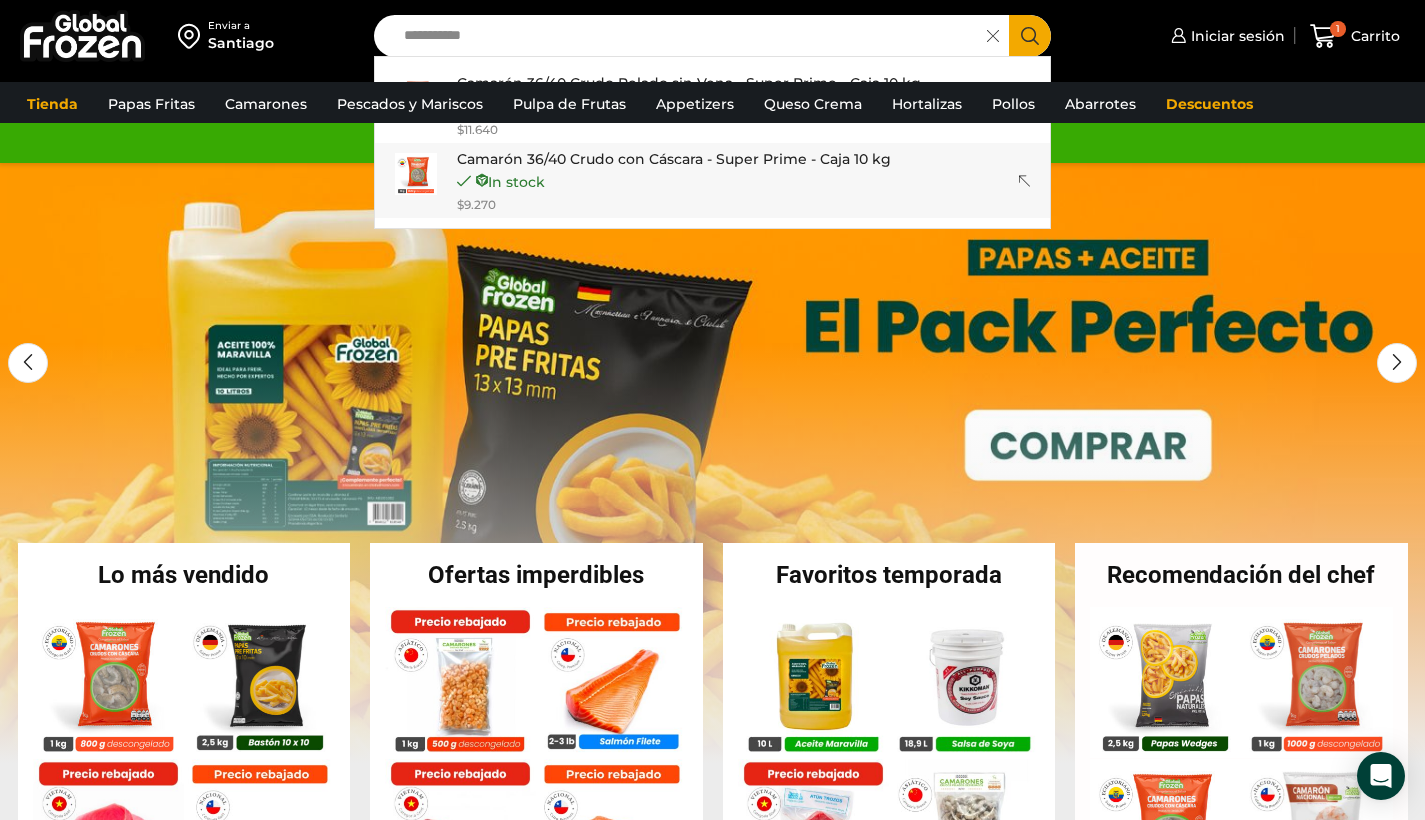 click on "In stock" at bounding box center (674, 181) 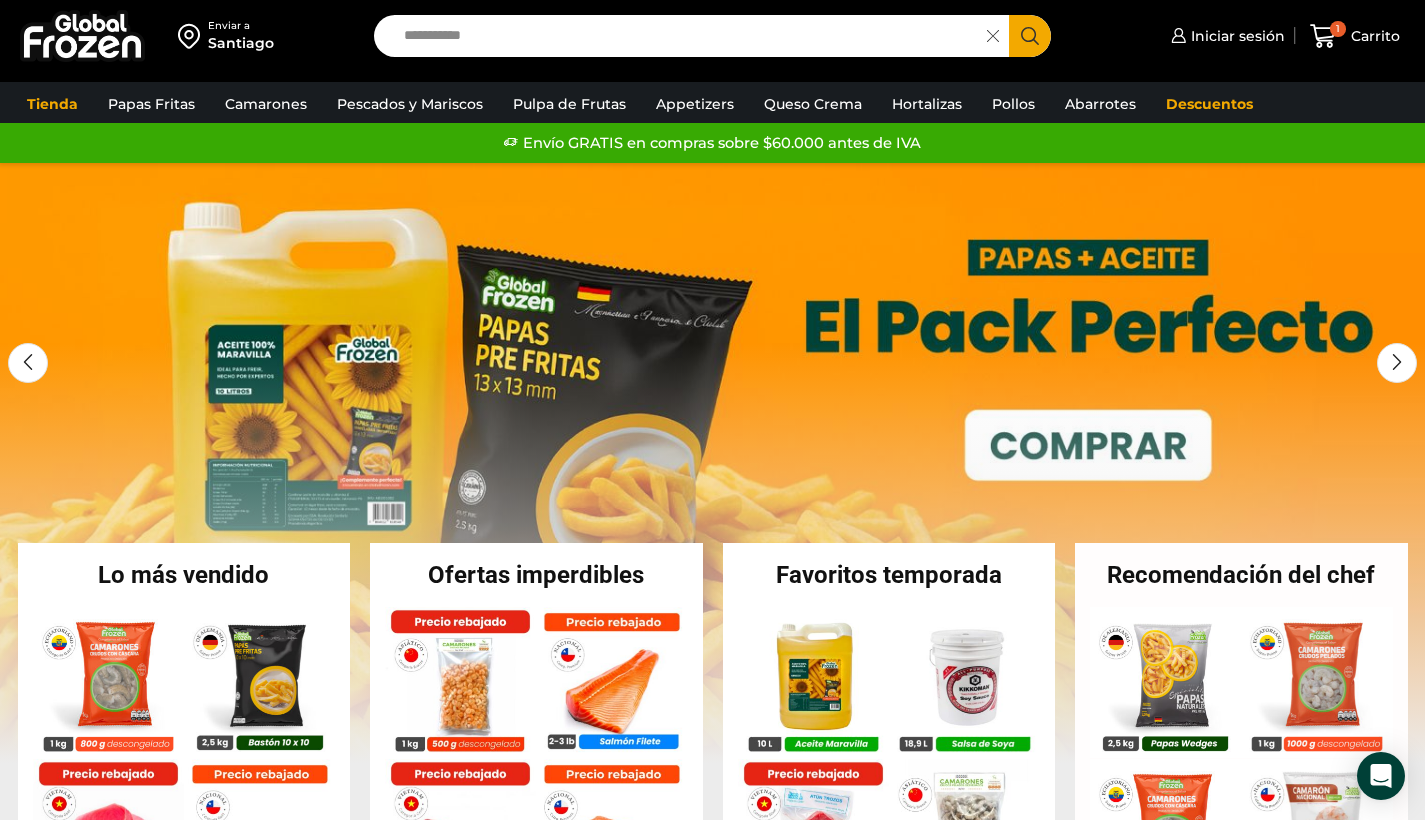 type on "**********" 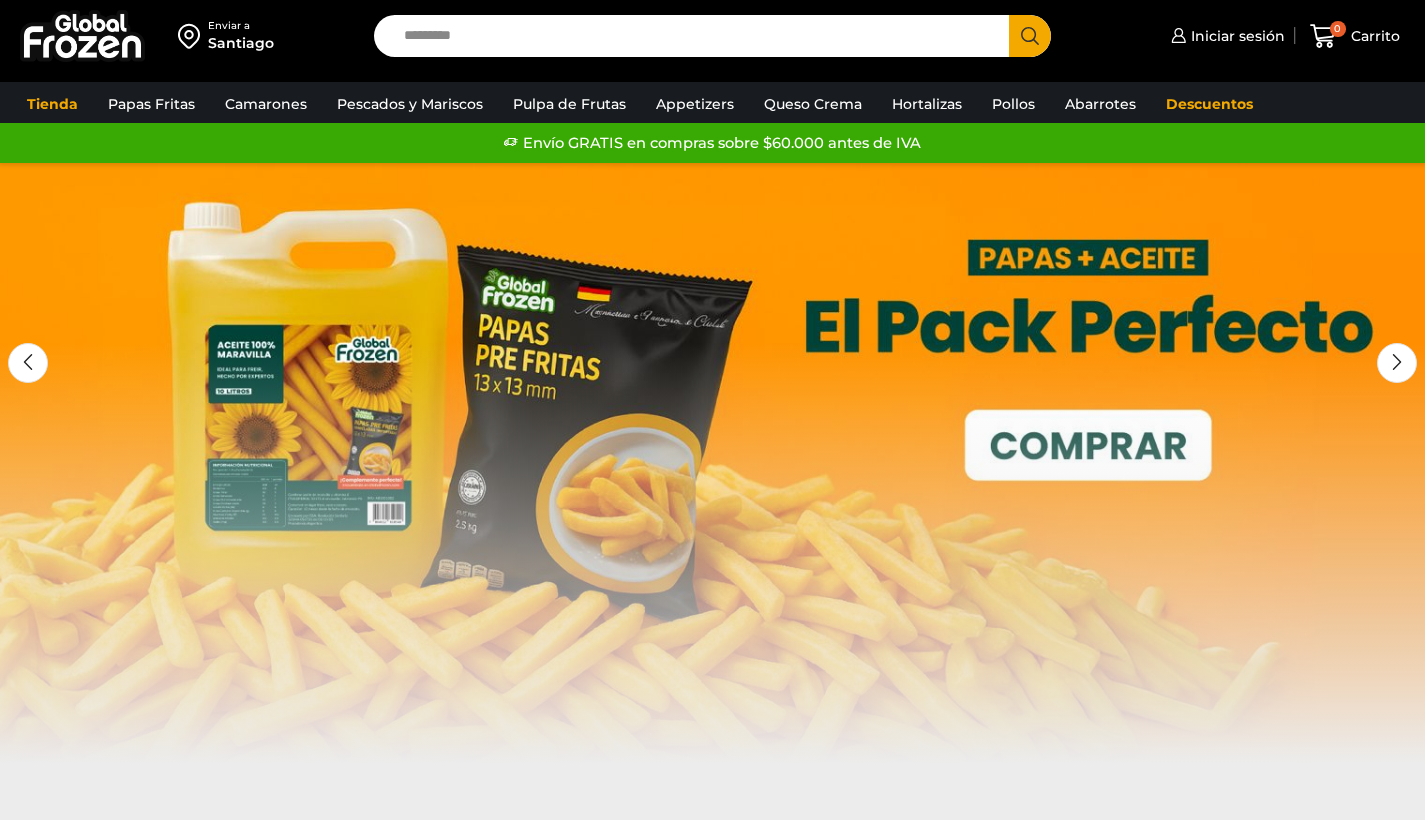 click 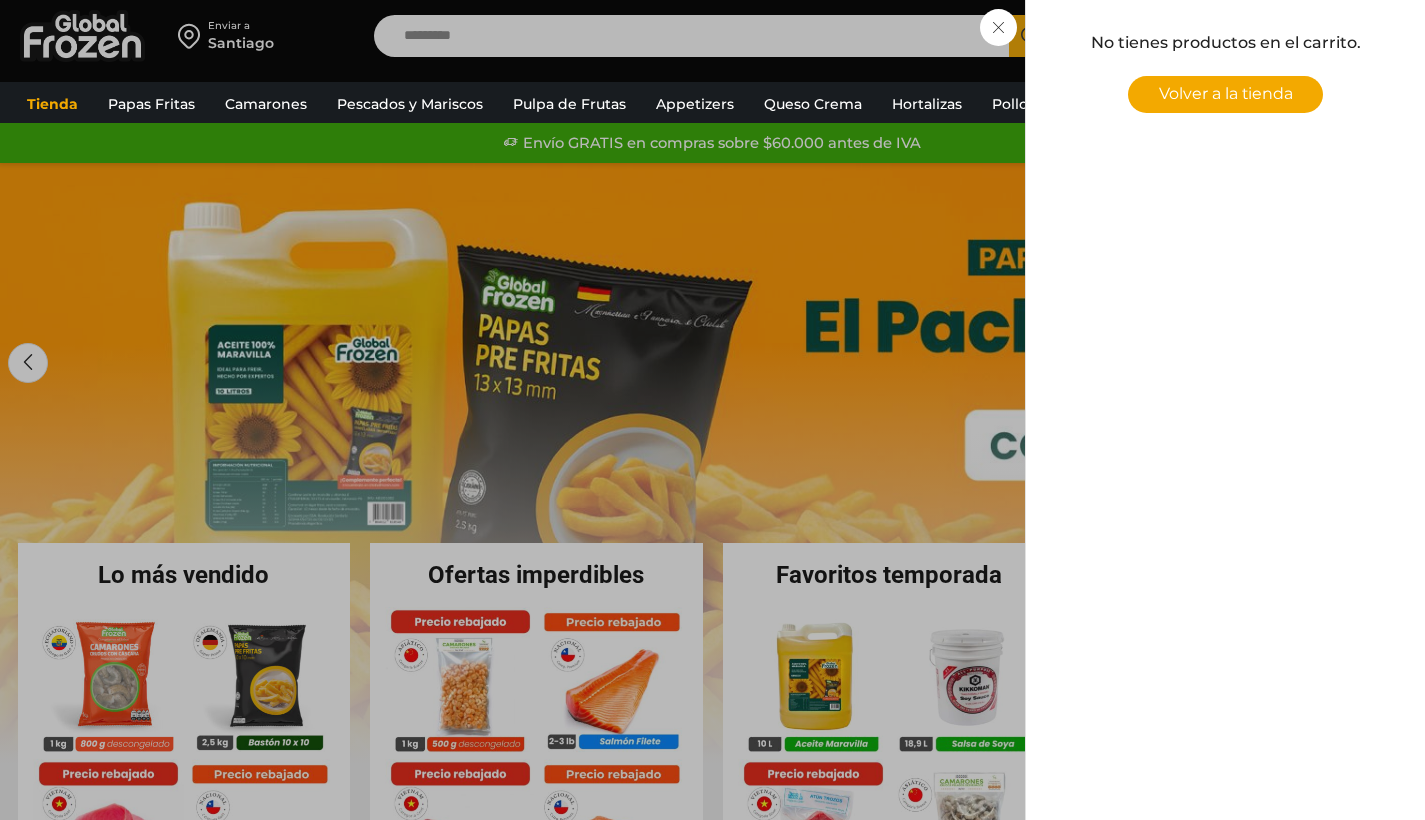 scroll, scrollTop: 0, scrollLeft: 0, axis: both 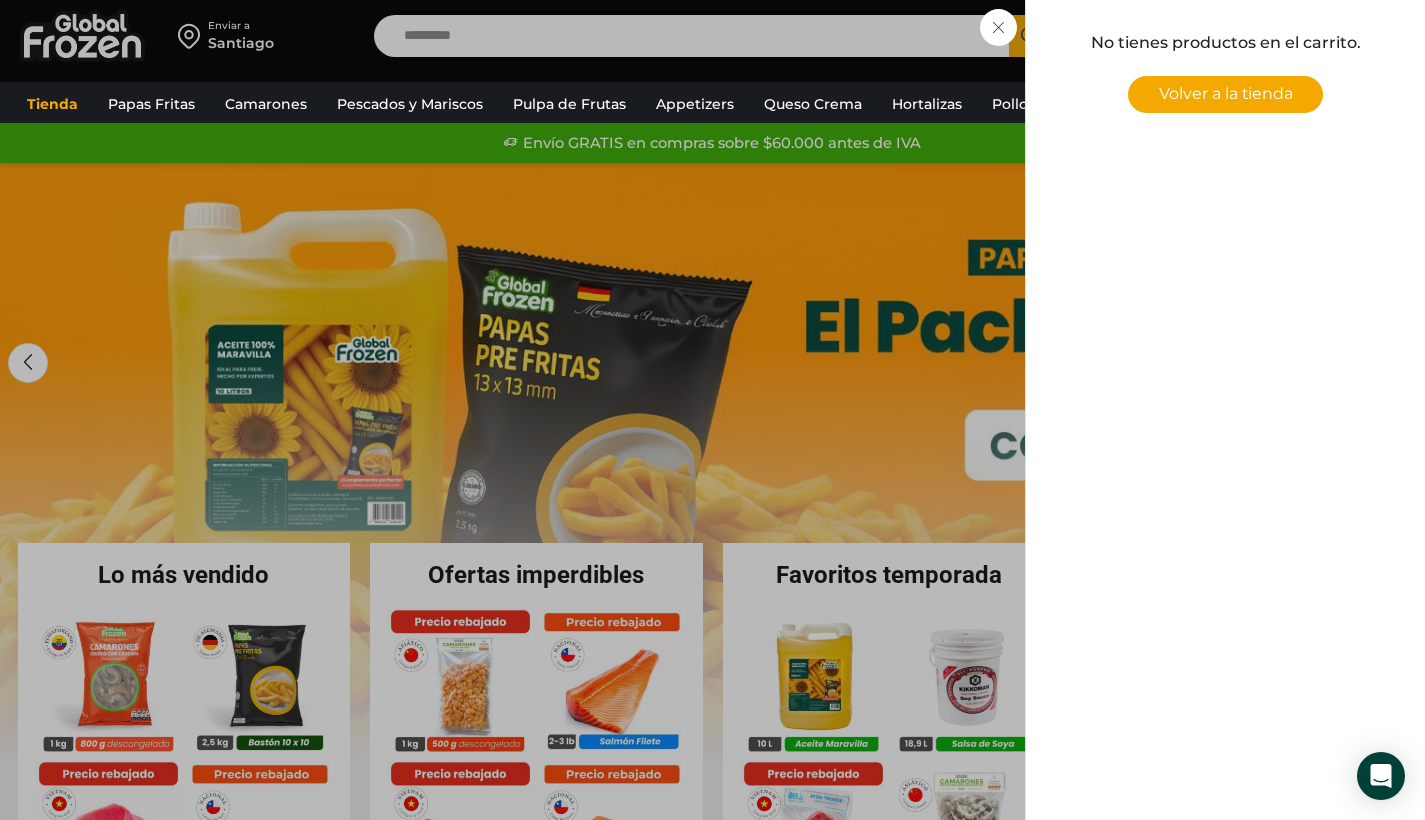 click on "Volver a la tienda" at bounding box center [1226, 93] 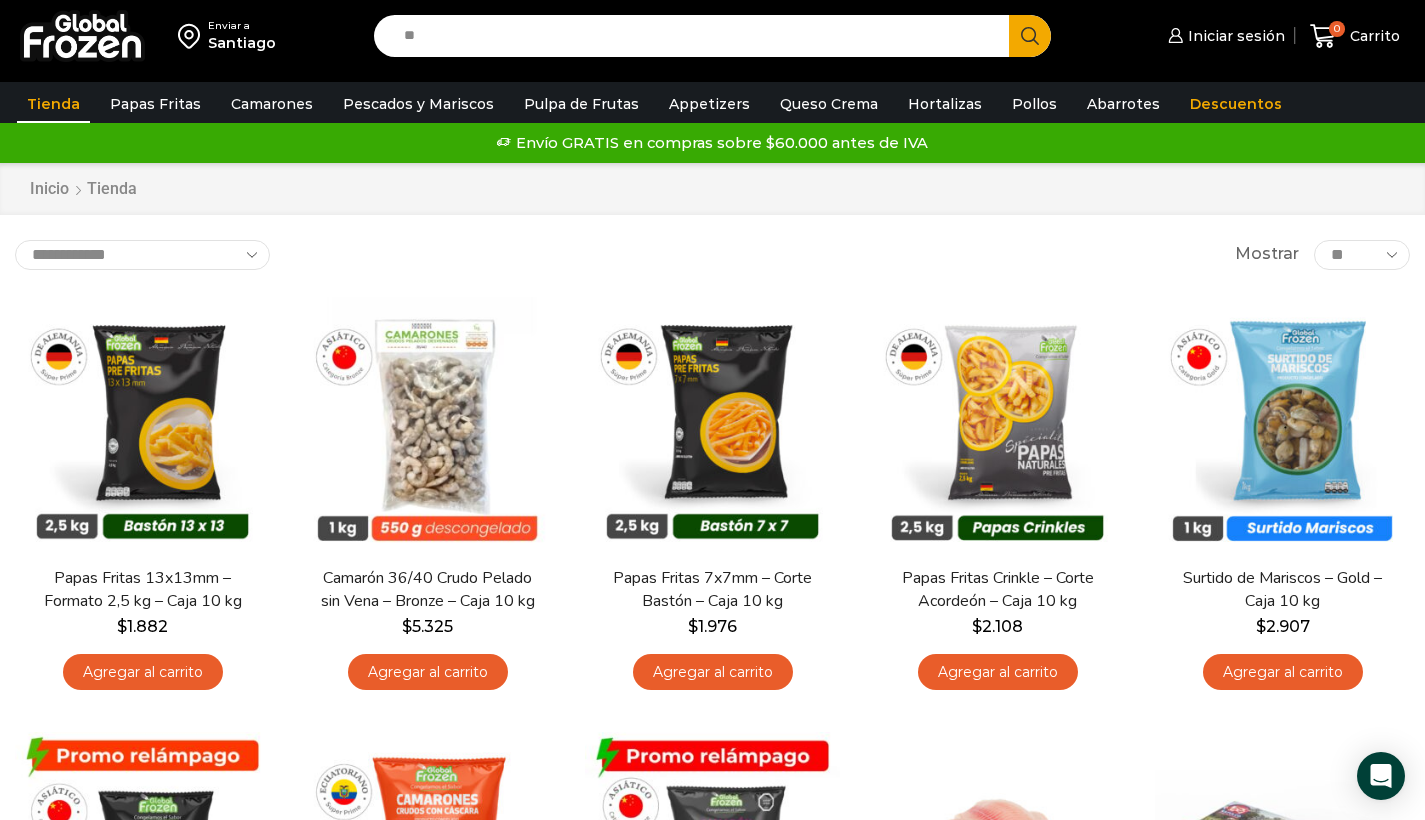 scroll, scrollTop: 0, scrollLeft: 0, axis: both 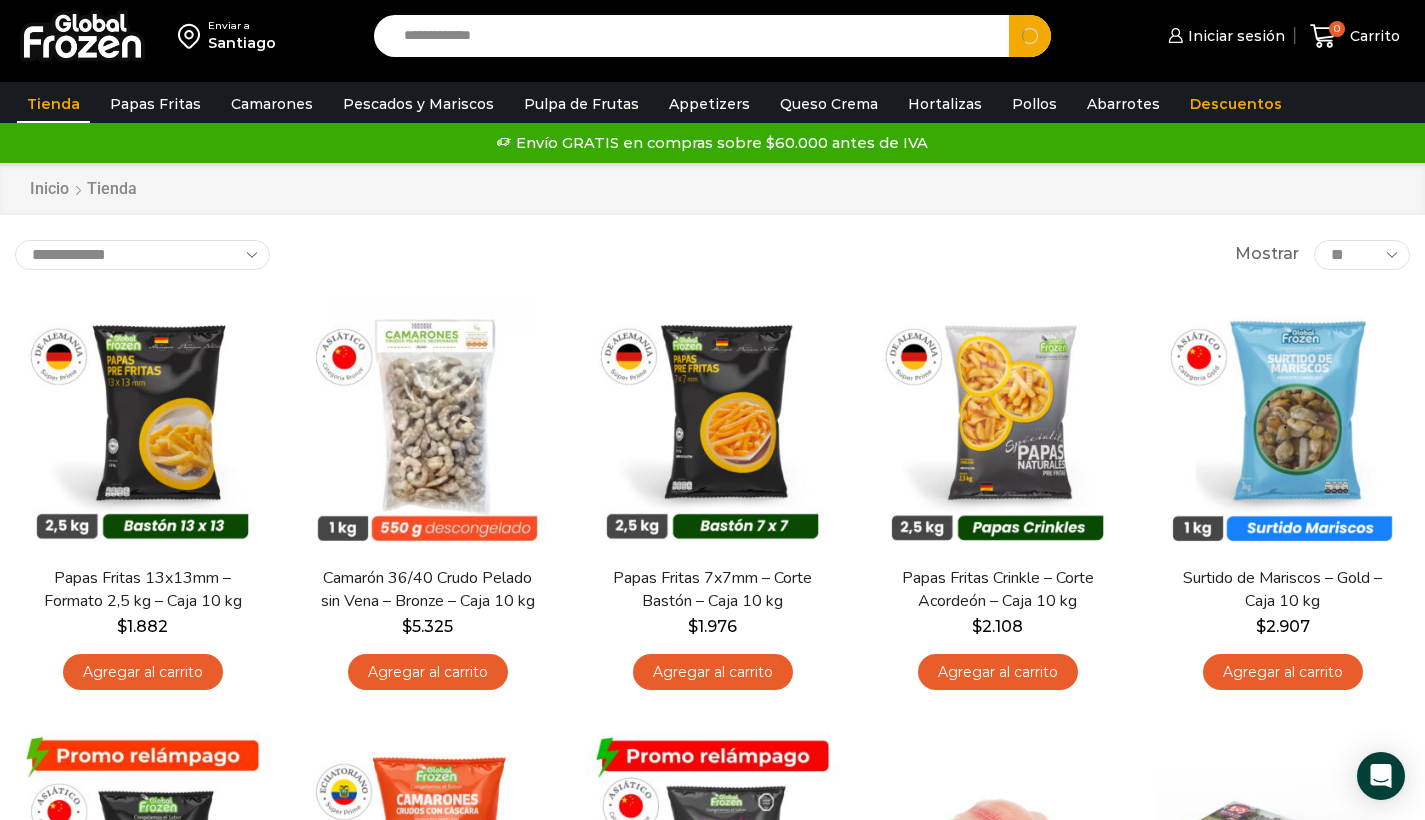 type on "**********" 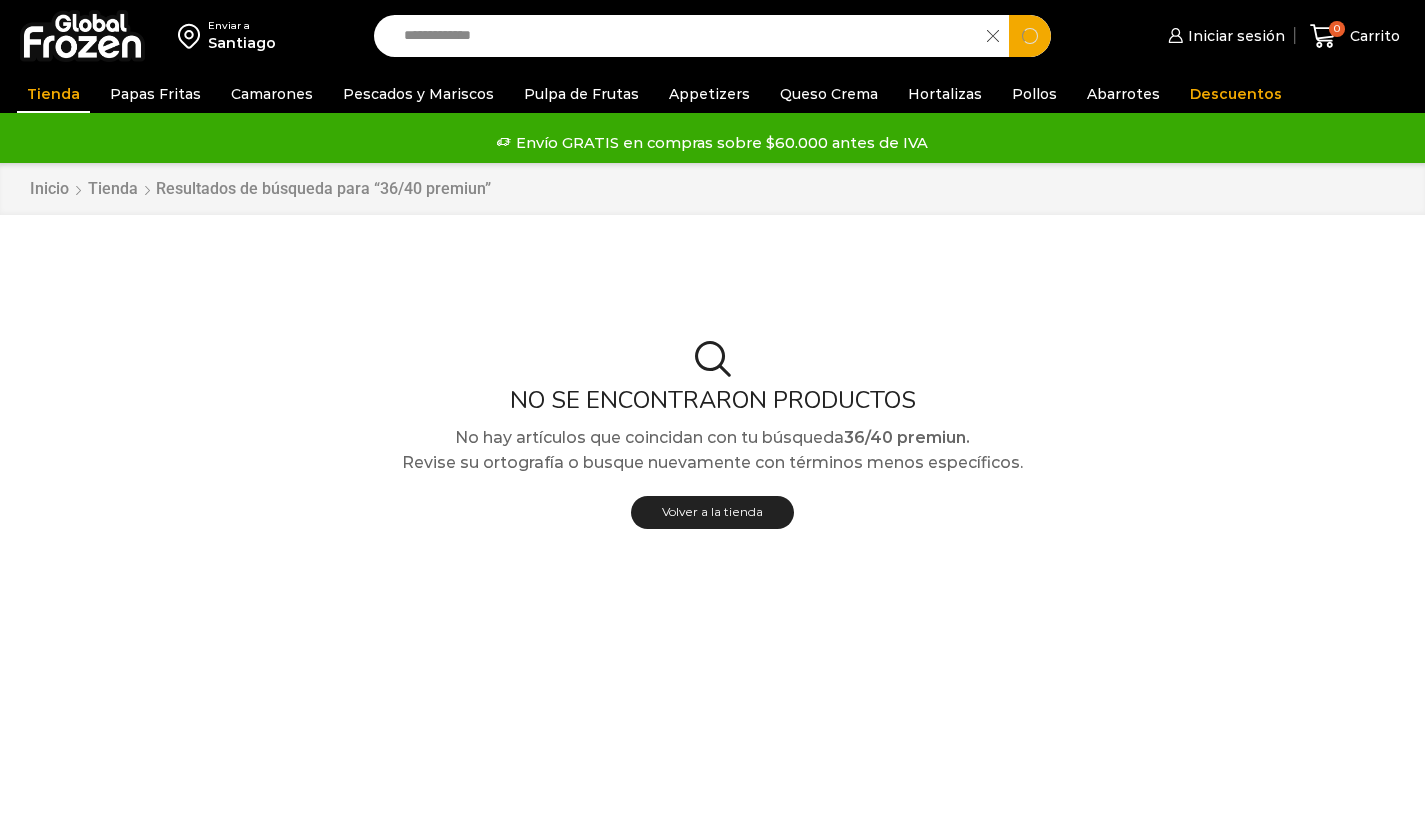 click on "**********" at bounding box center (686, 36) 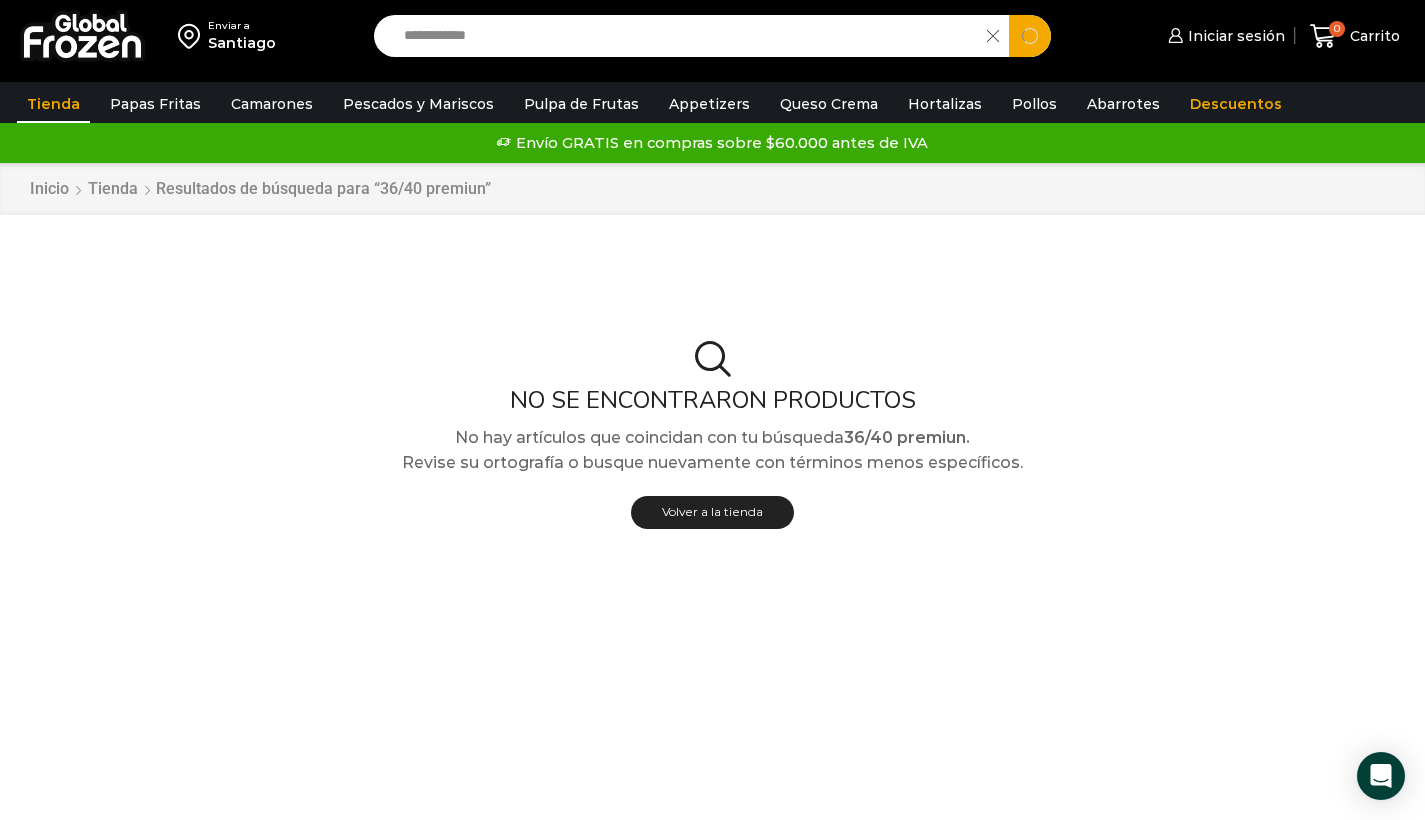 scroll, scrollTop: 0, scrollLeft: 0, axis: both 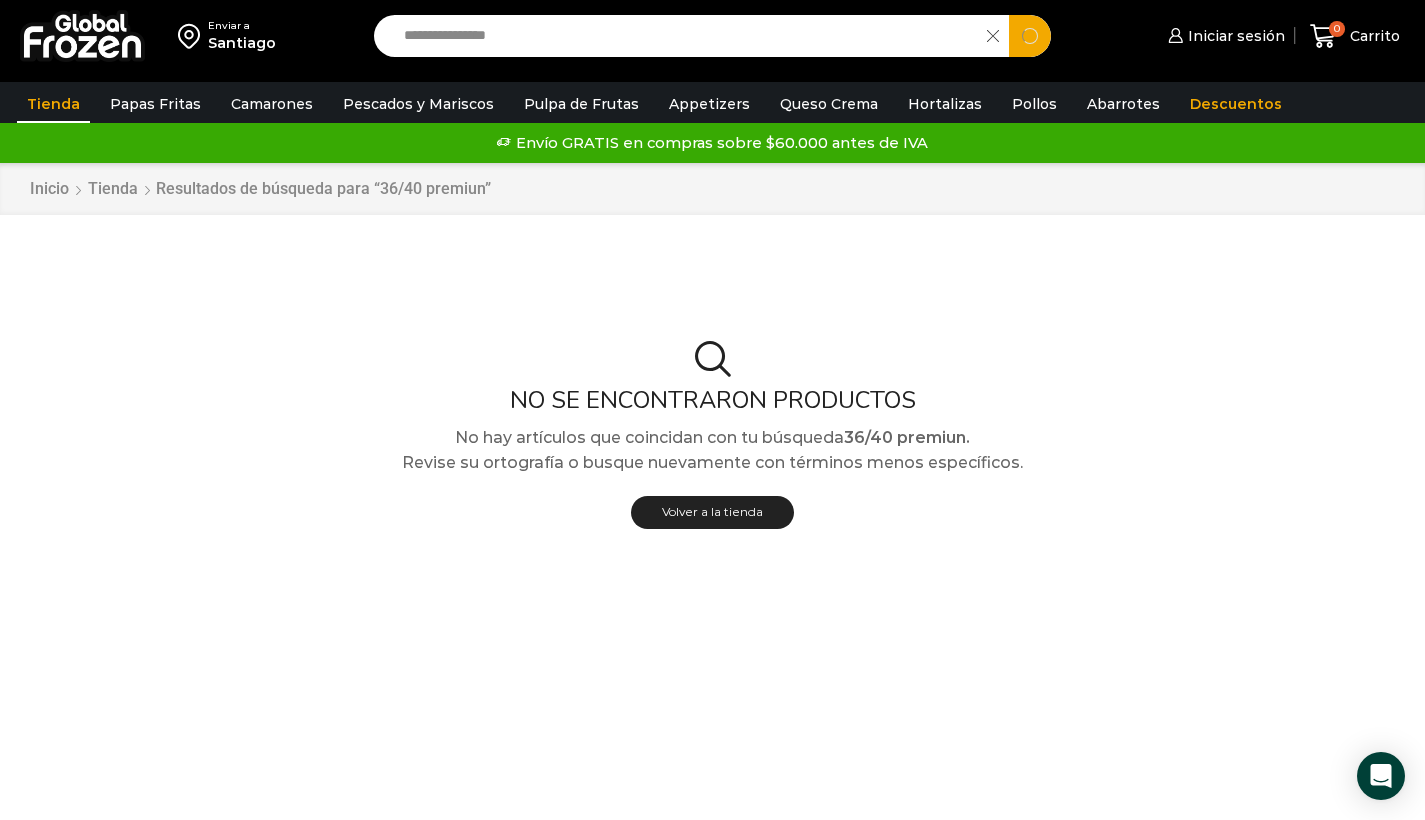 type on "**********" 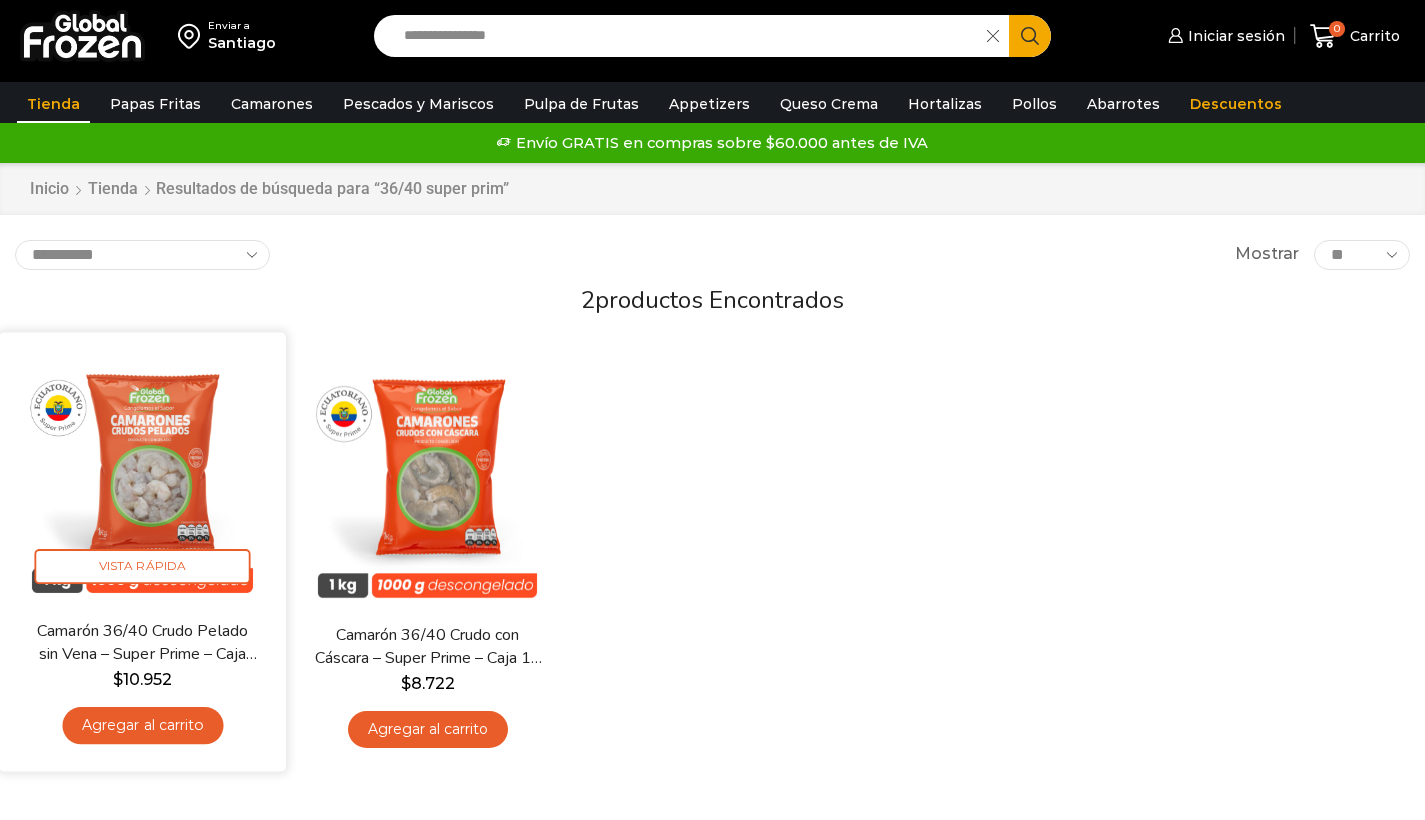scroll, scrollTop: 0, scrollLeft: 0, axis: both 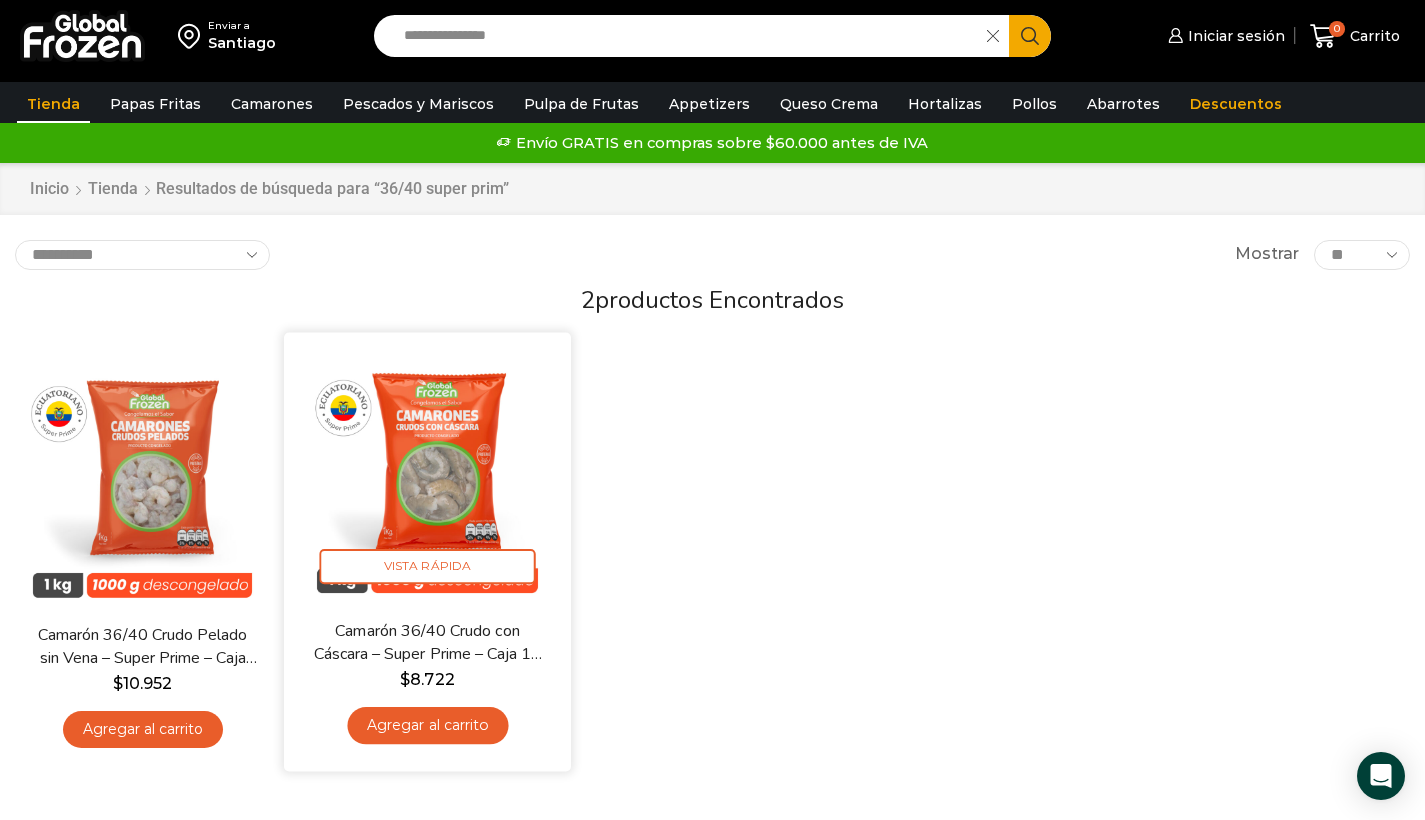 click at bounding box center (427, 475) 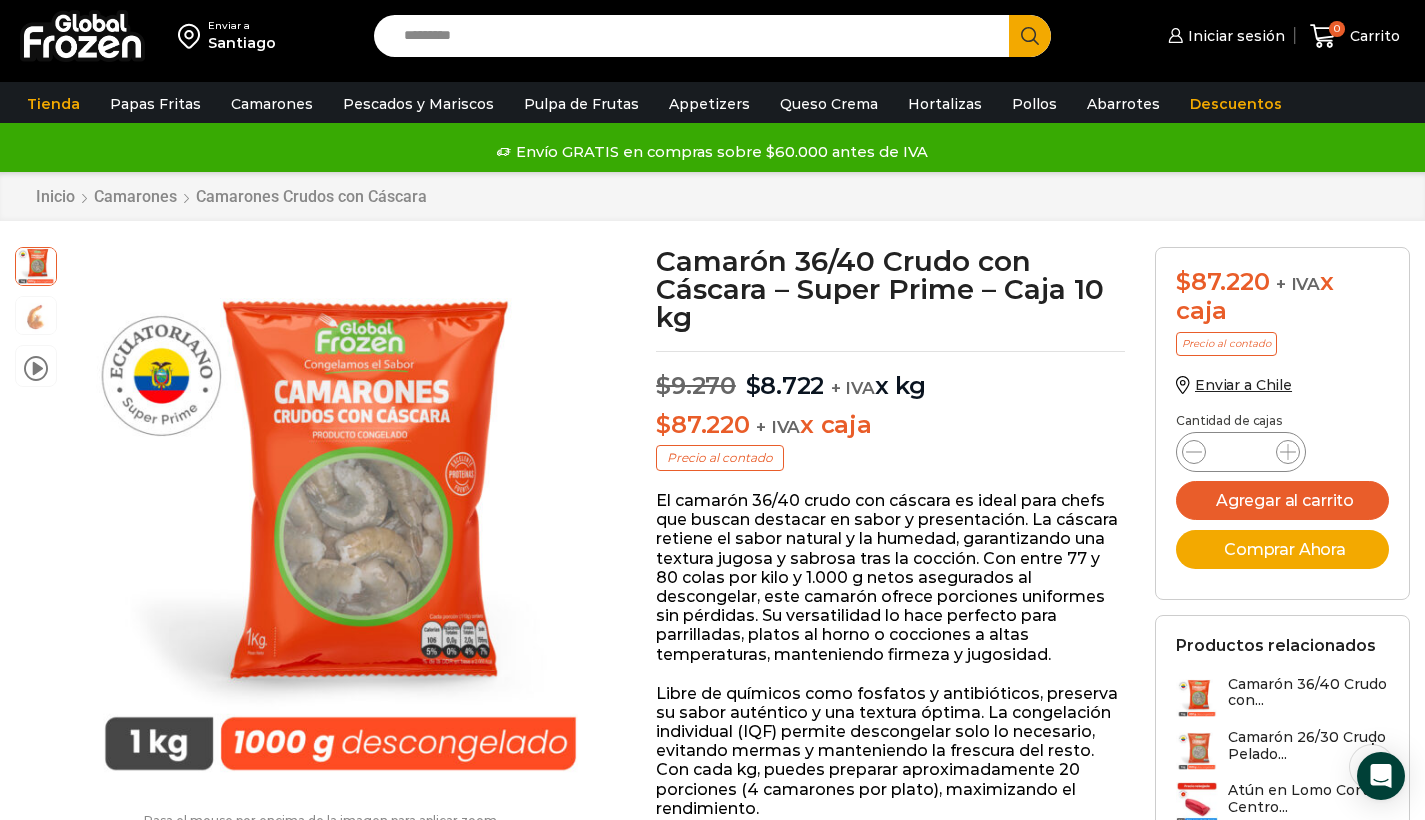 scroll, scrollTop: 142, scrollLeft: 0, axis: vertical 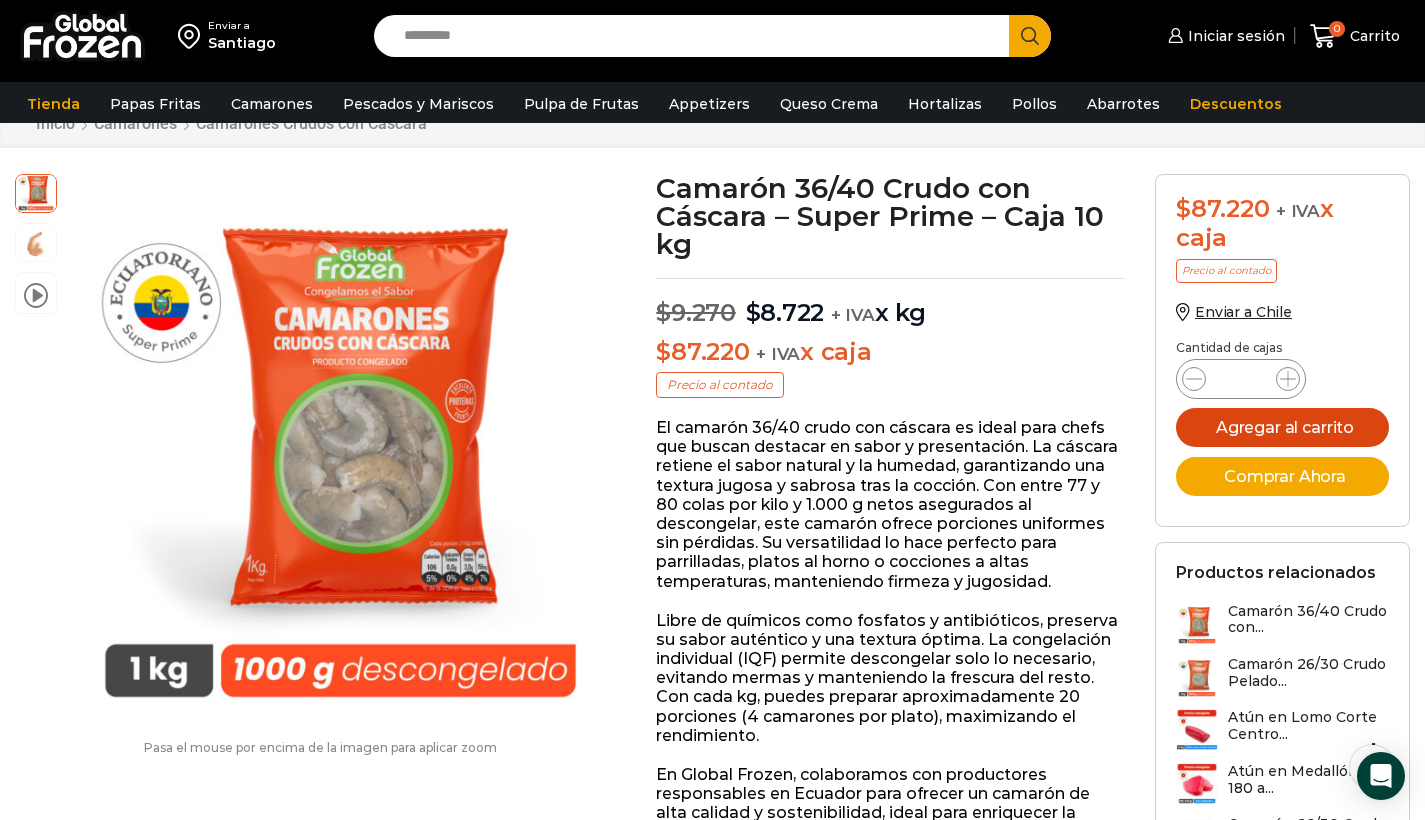 click on "Agregar al carrito" at bounding box center [1282, 427] 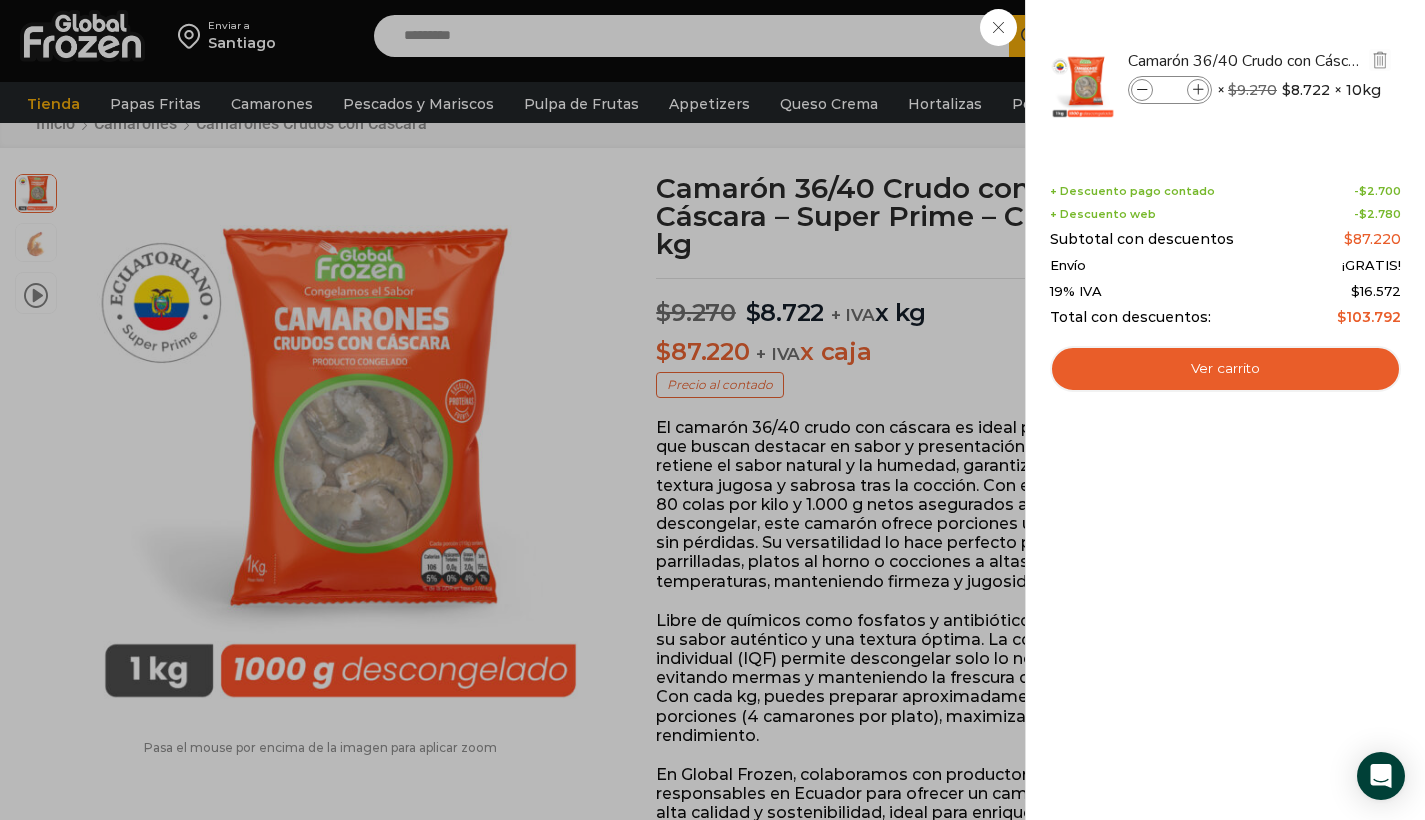click at bounding box center (1198, 90) 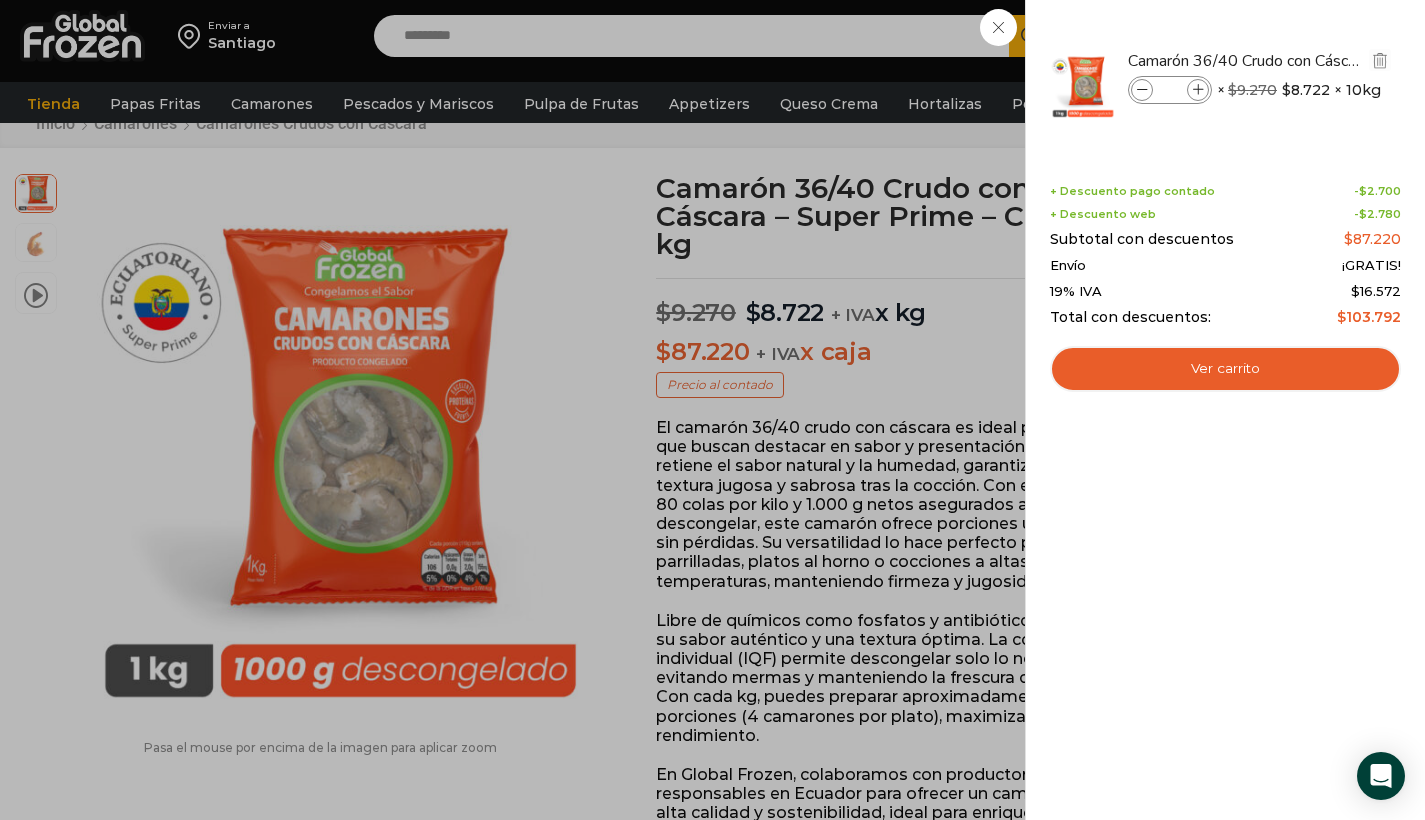 click at bounding box center [1198, 90] 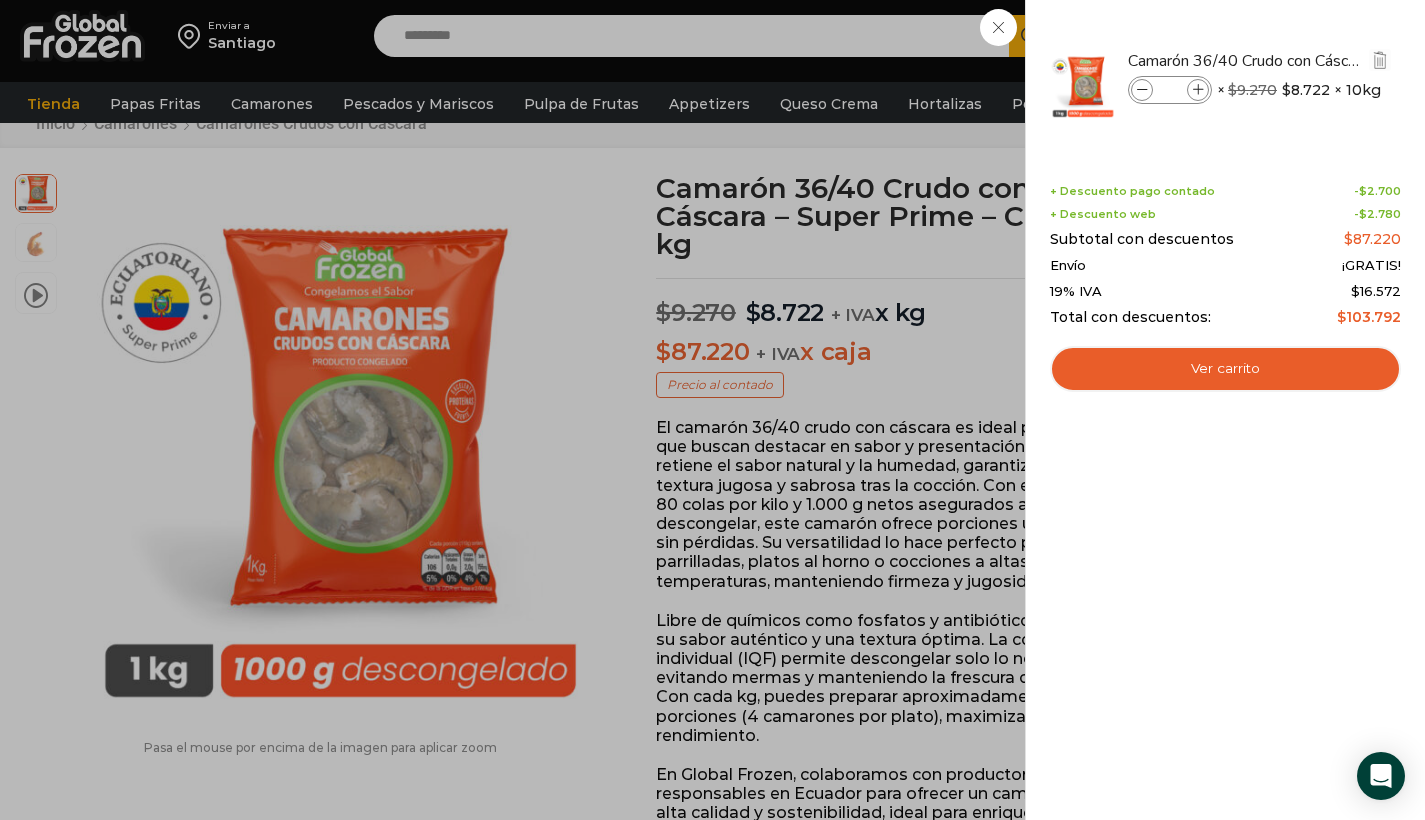 click at bounding box center (1198, 90) 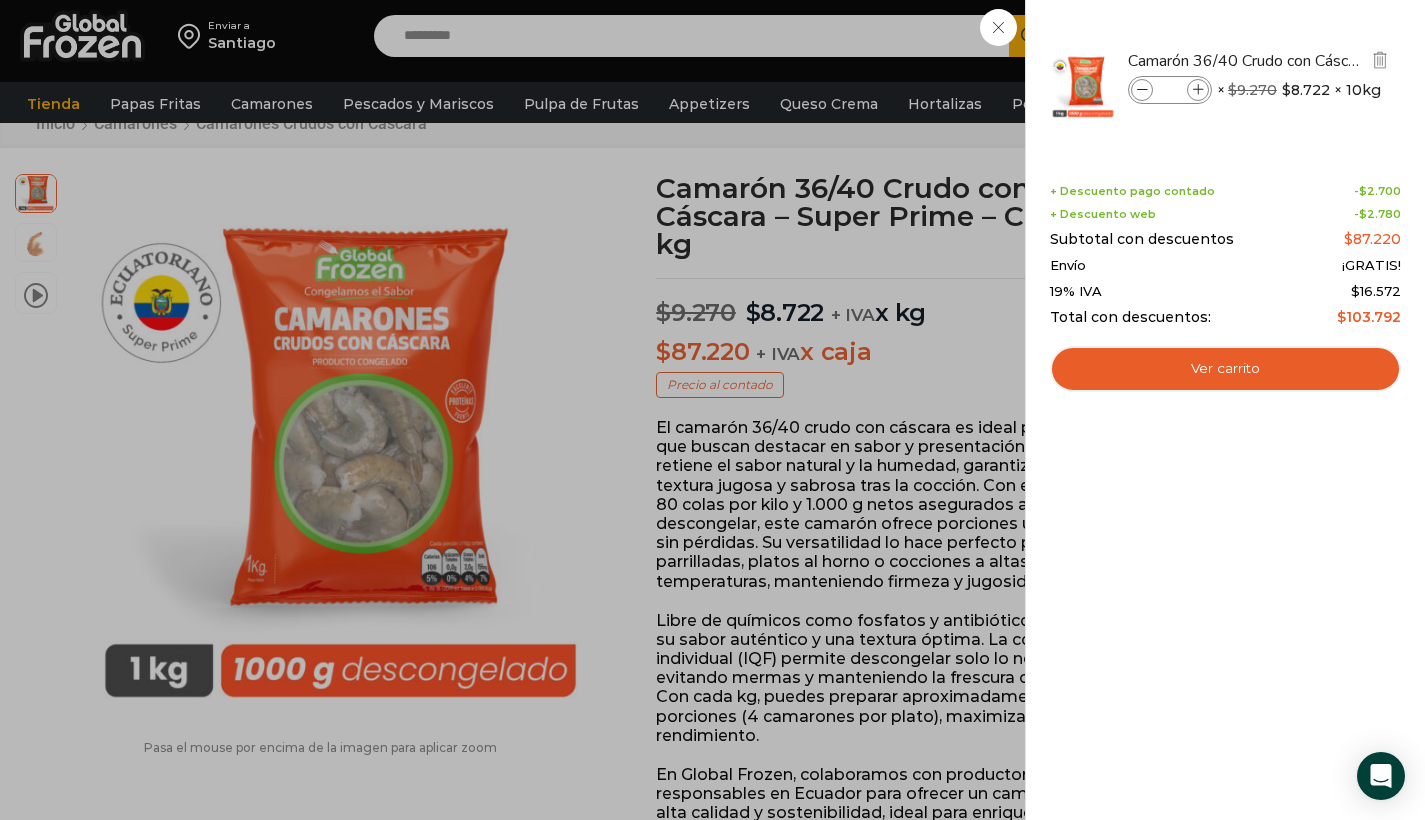 click at bounding box center [1198, 90] 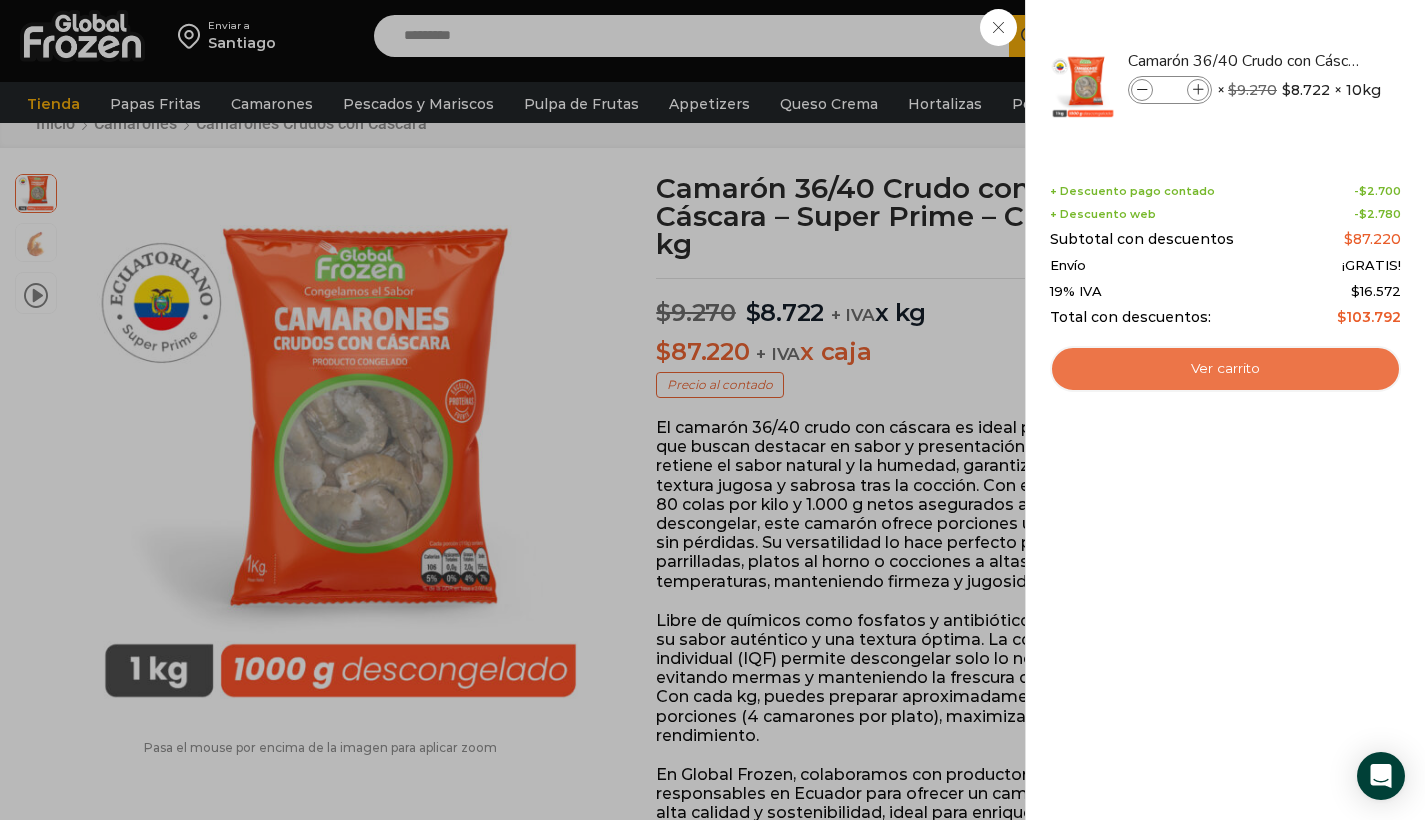 click on "Ver carrito" at bounding box center (1225, 369) 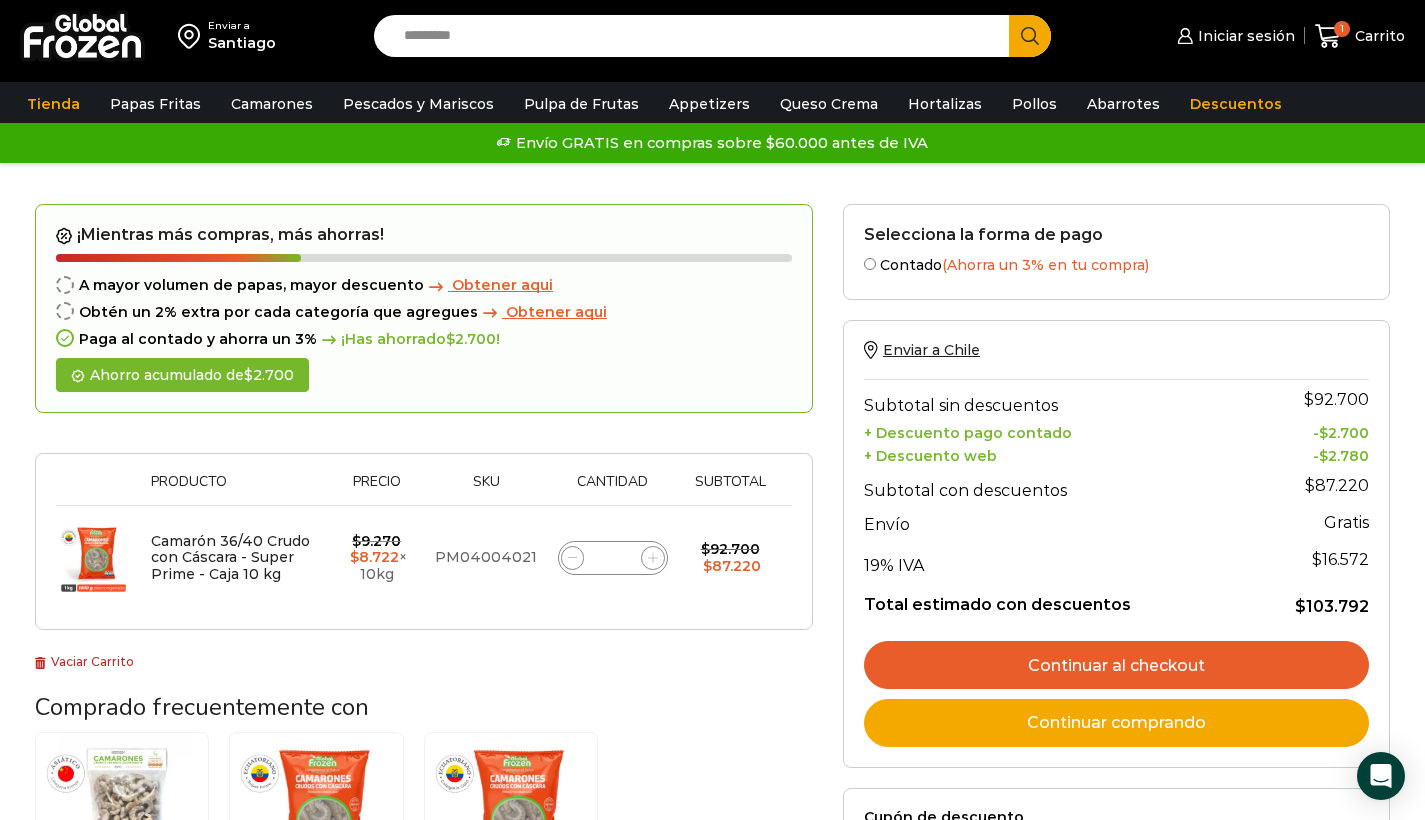 scroll, scrollTop: 0, scrollLeft: 0, axis: both 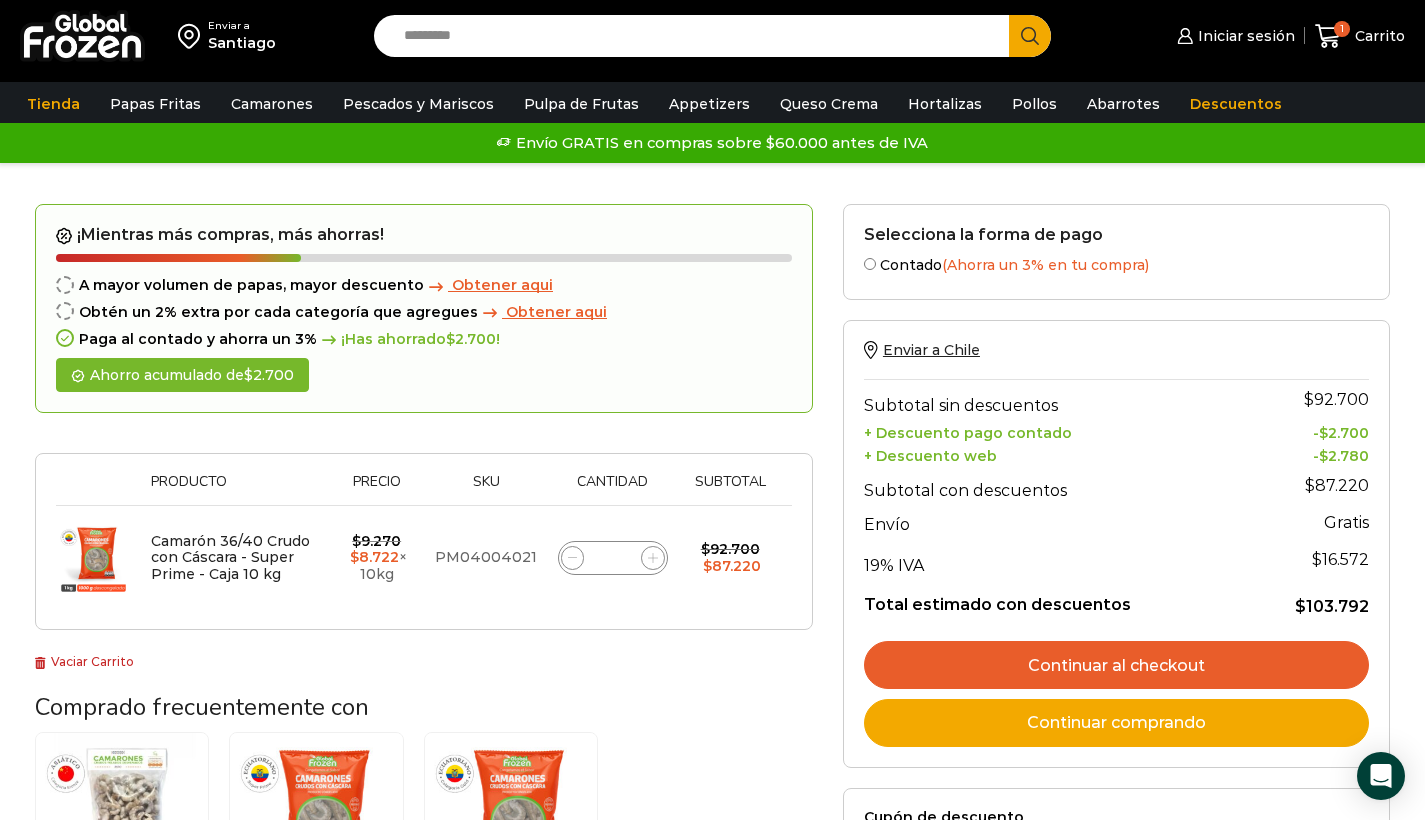 click 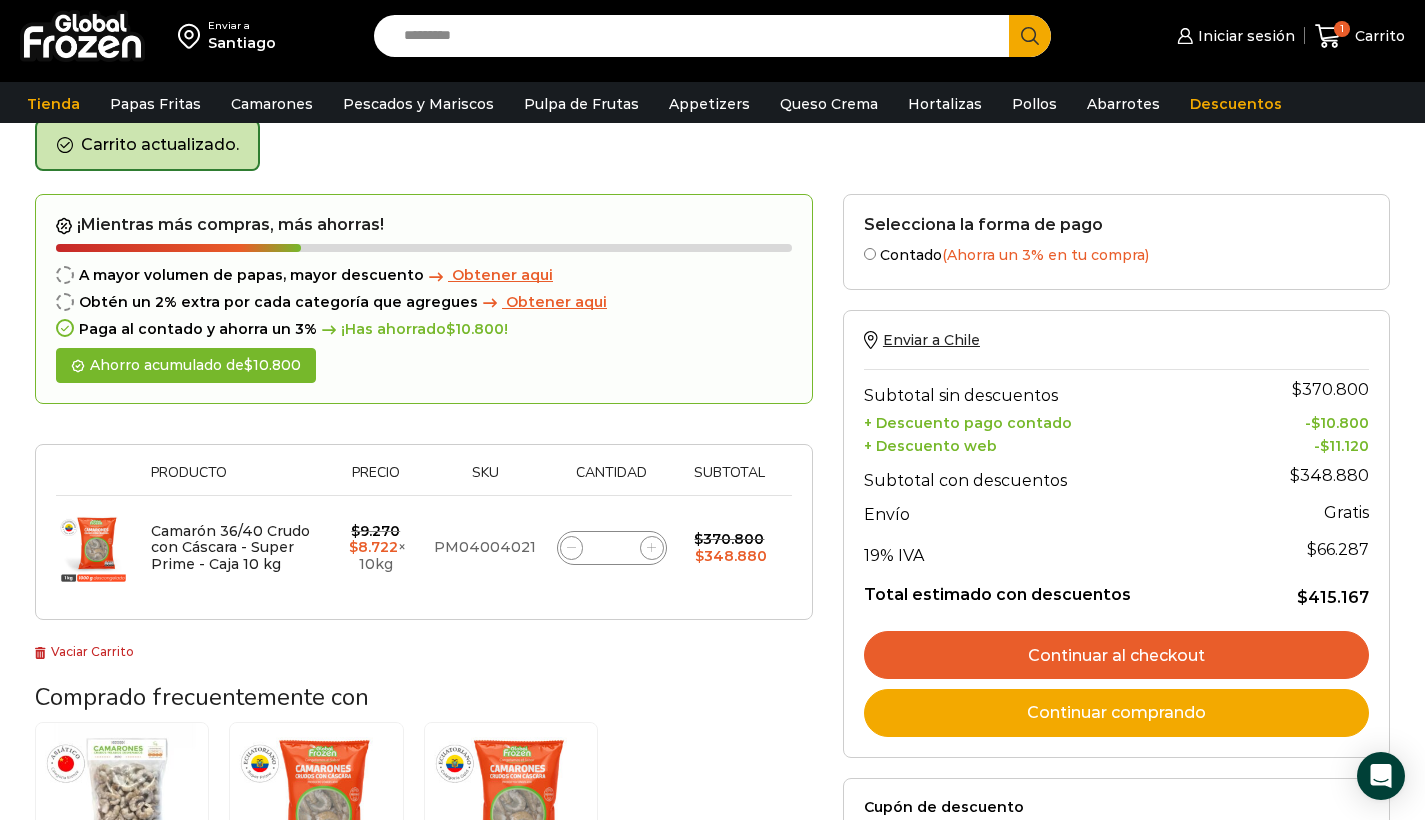 scroll, scrollTop: 103, scrollLeft: 0, axis: vertical 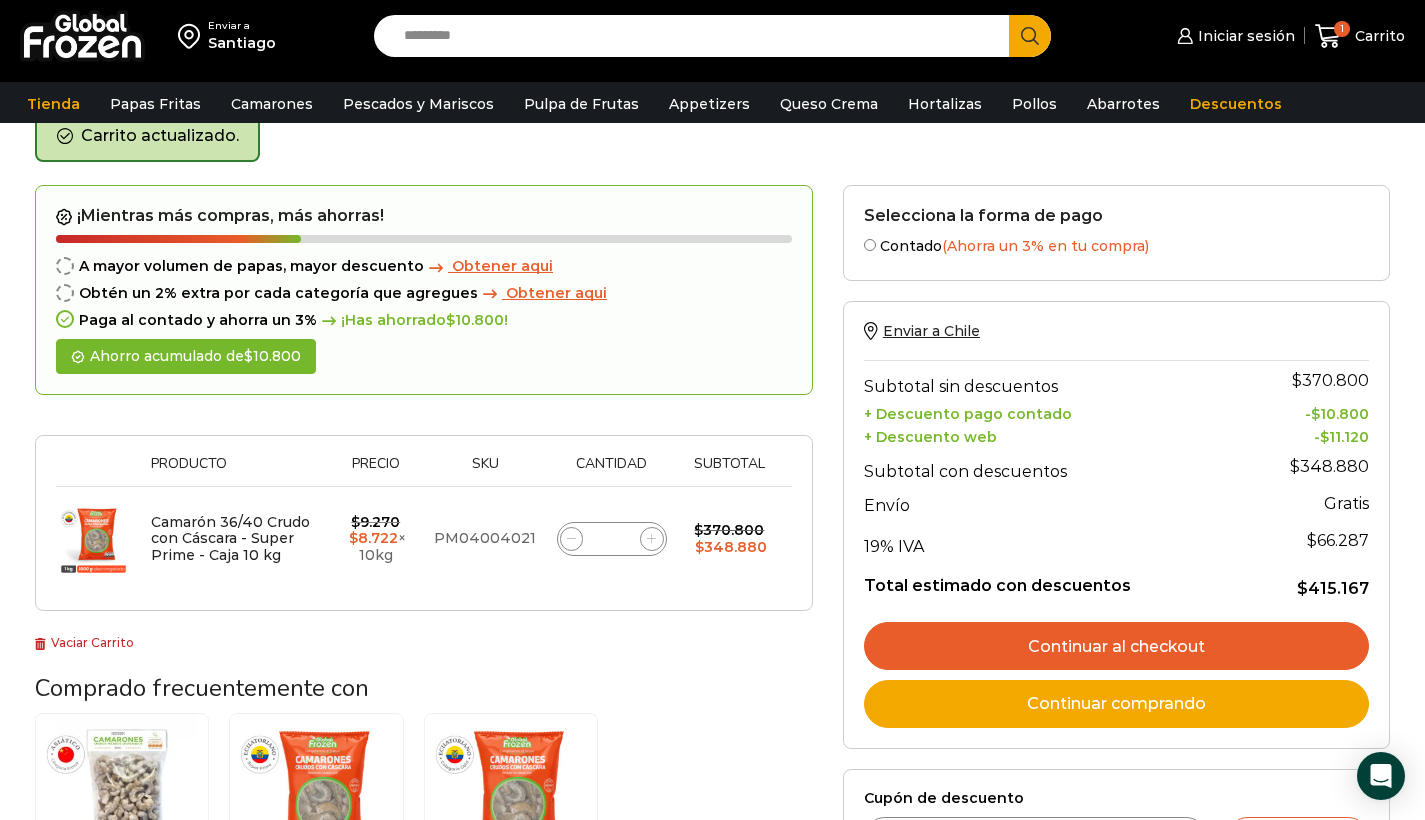 click 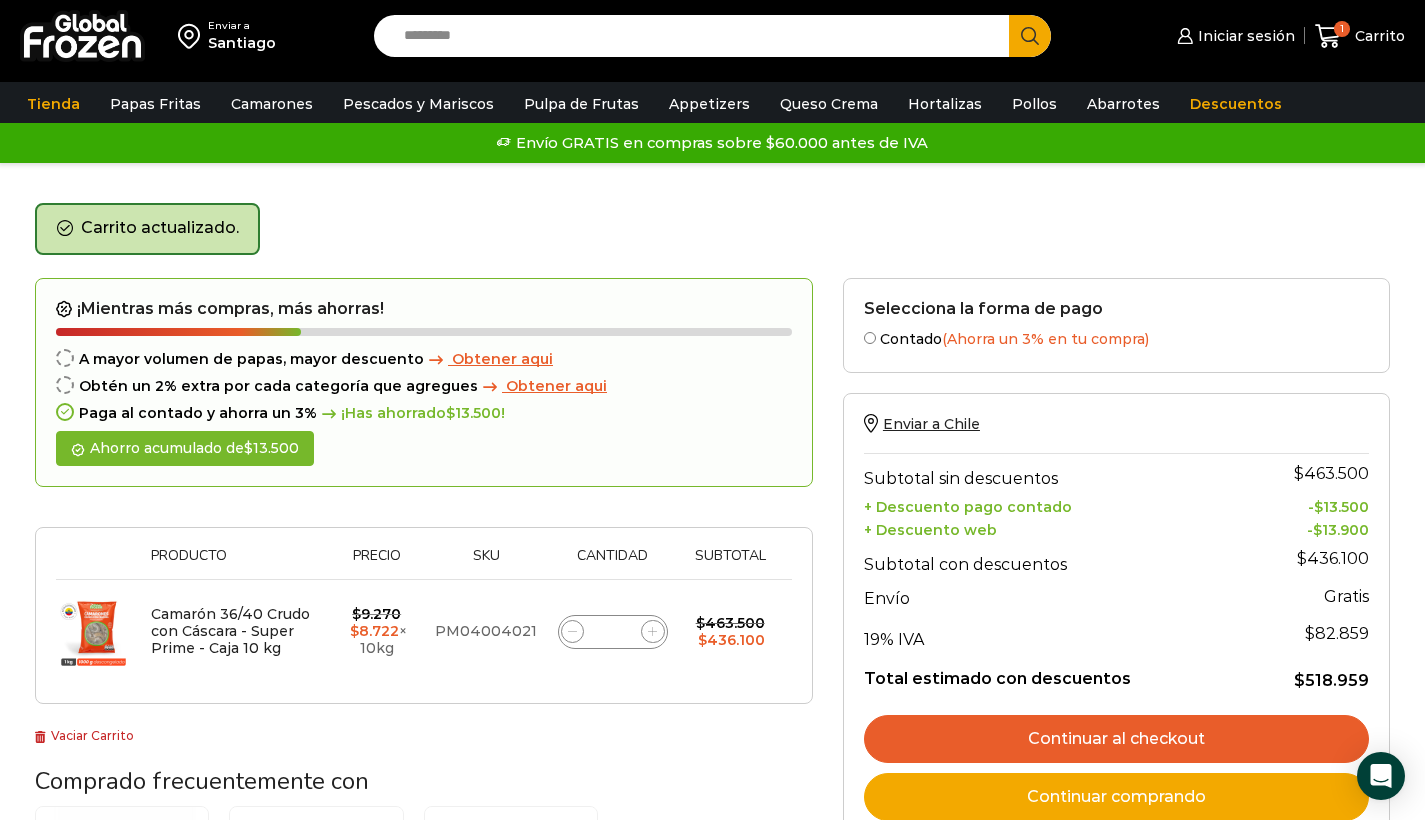 scroll, scrollTop: 151, scrollLeft: 0, axis: vertical 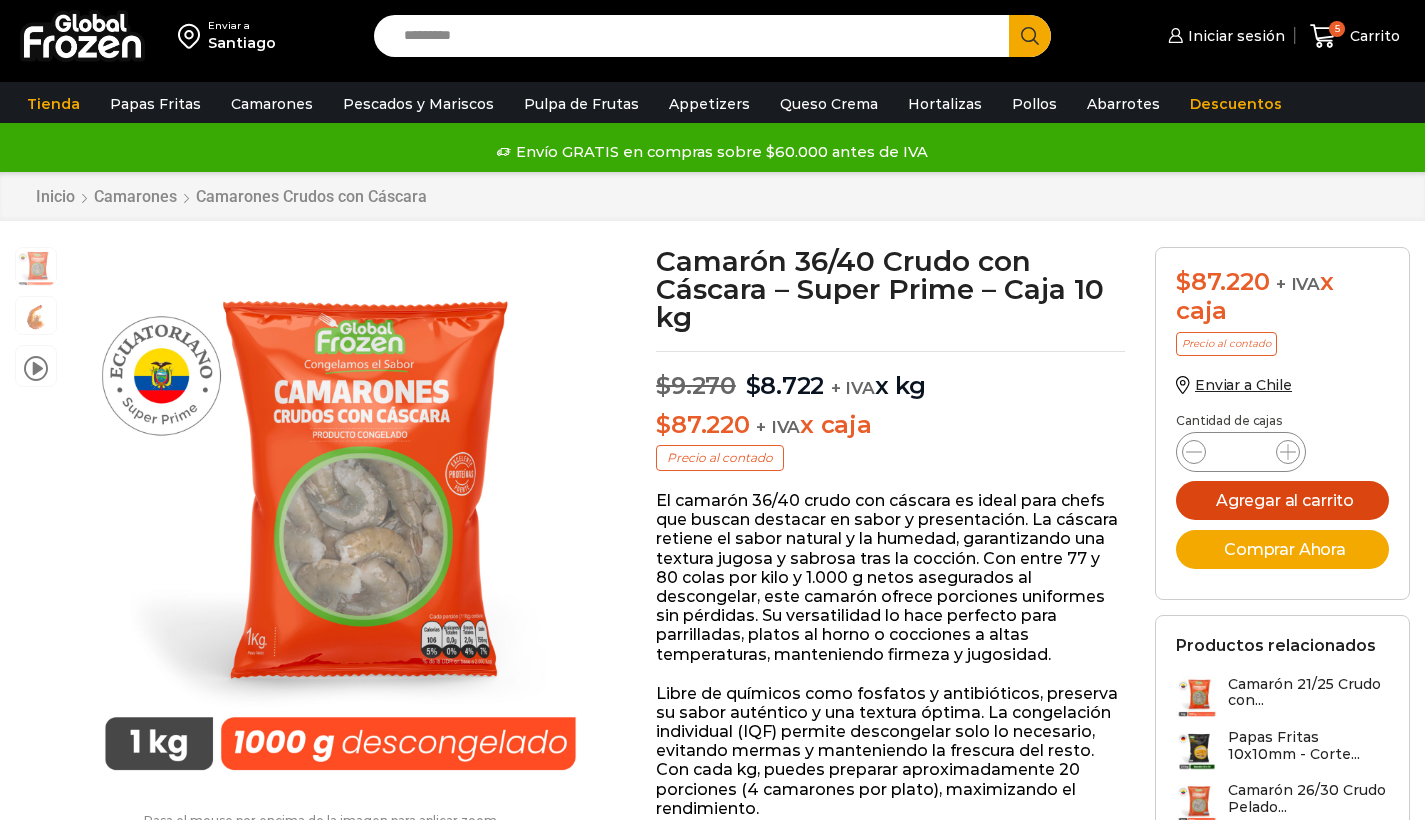 click on "Agregar al carrito" at bounding box center (1282, 500) 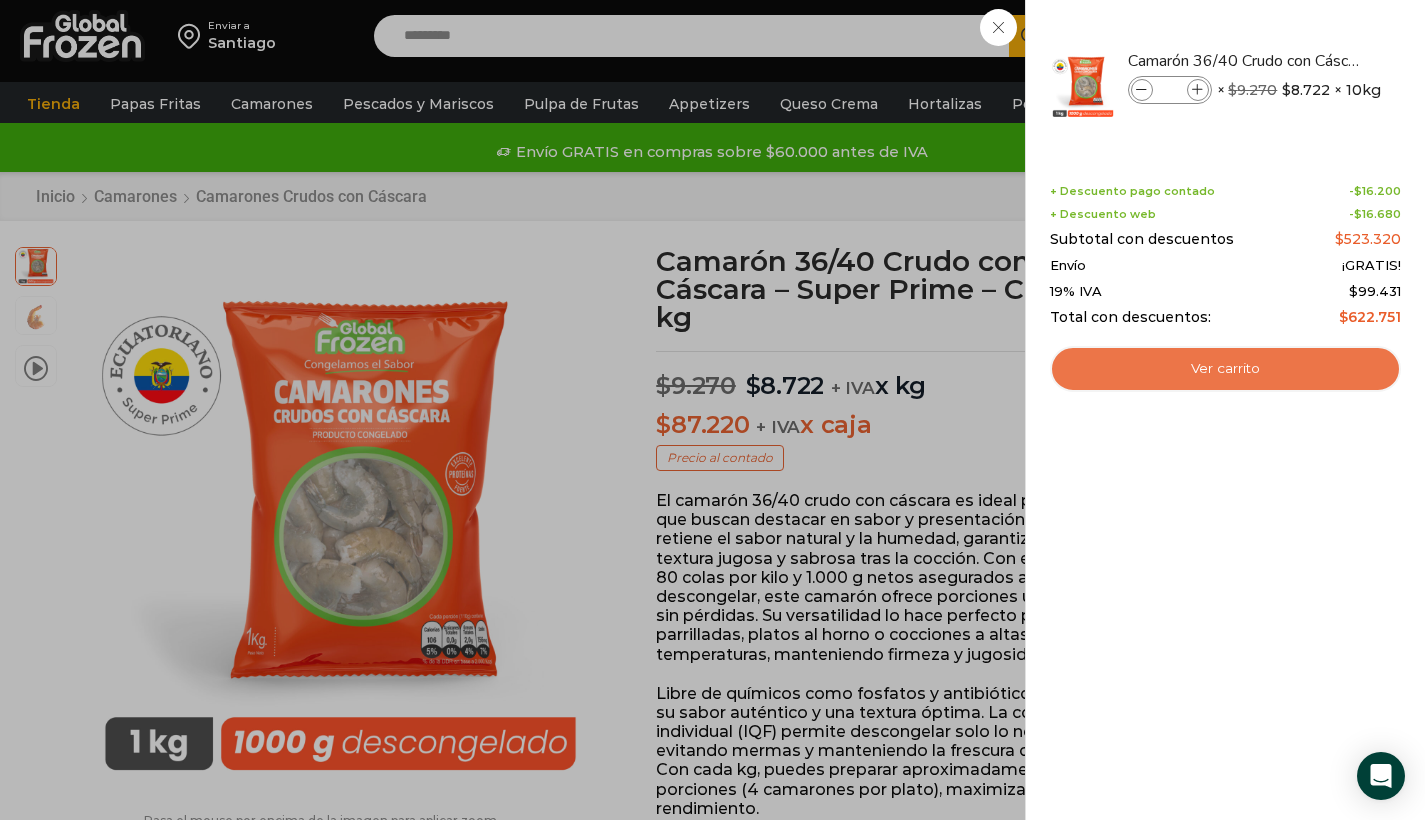 click on "Ver carrito" at bounding box center [1225, 369] 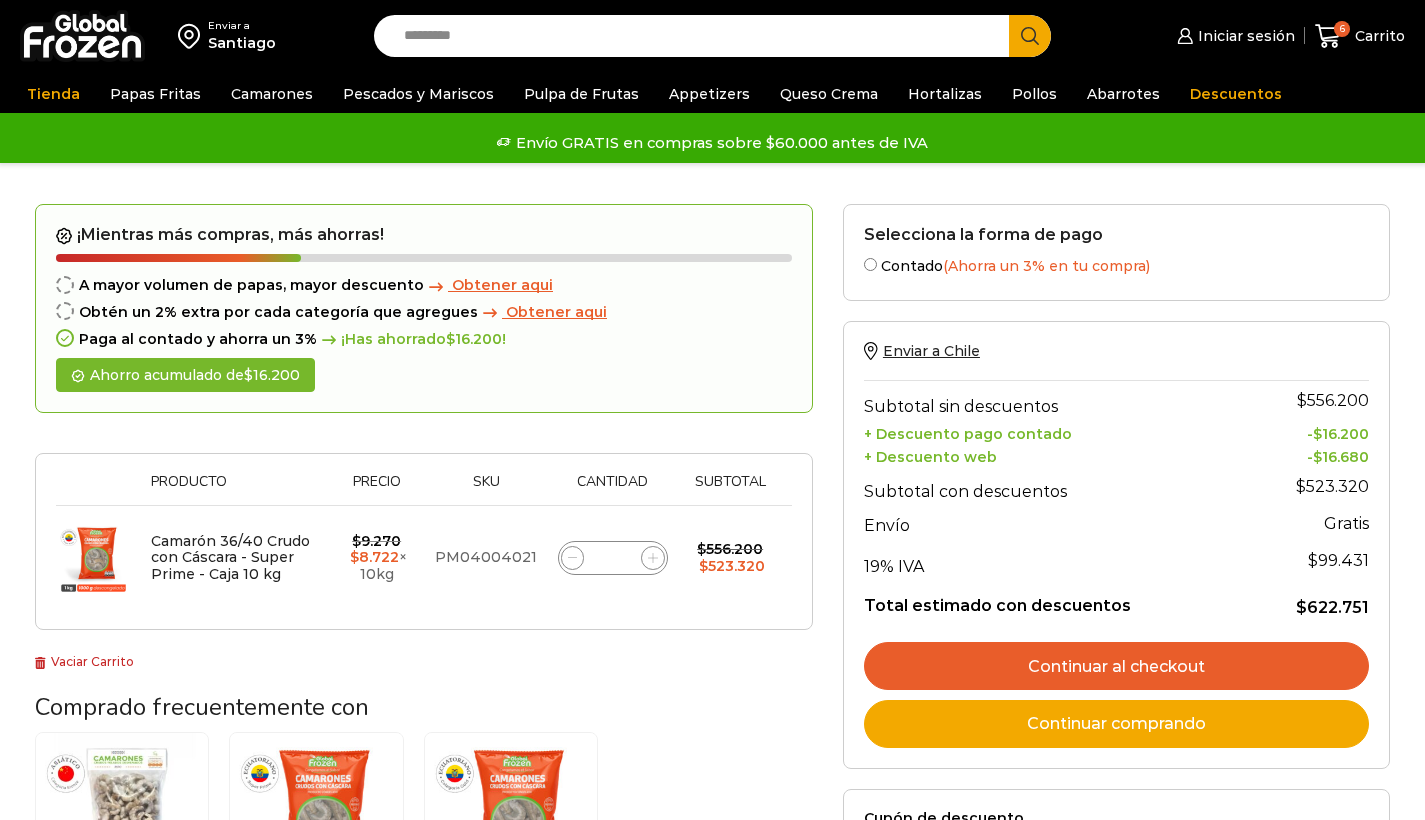 click 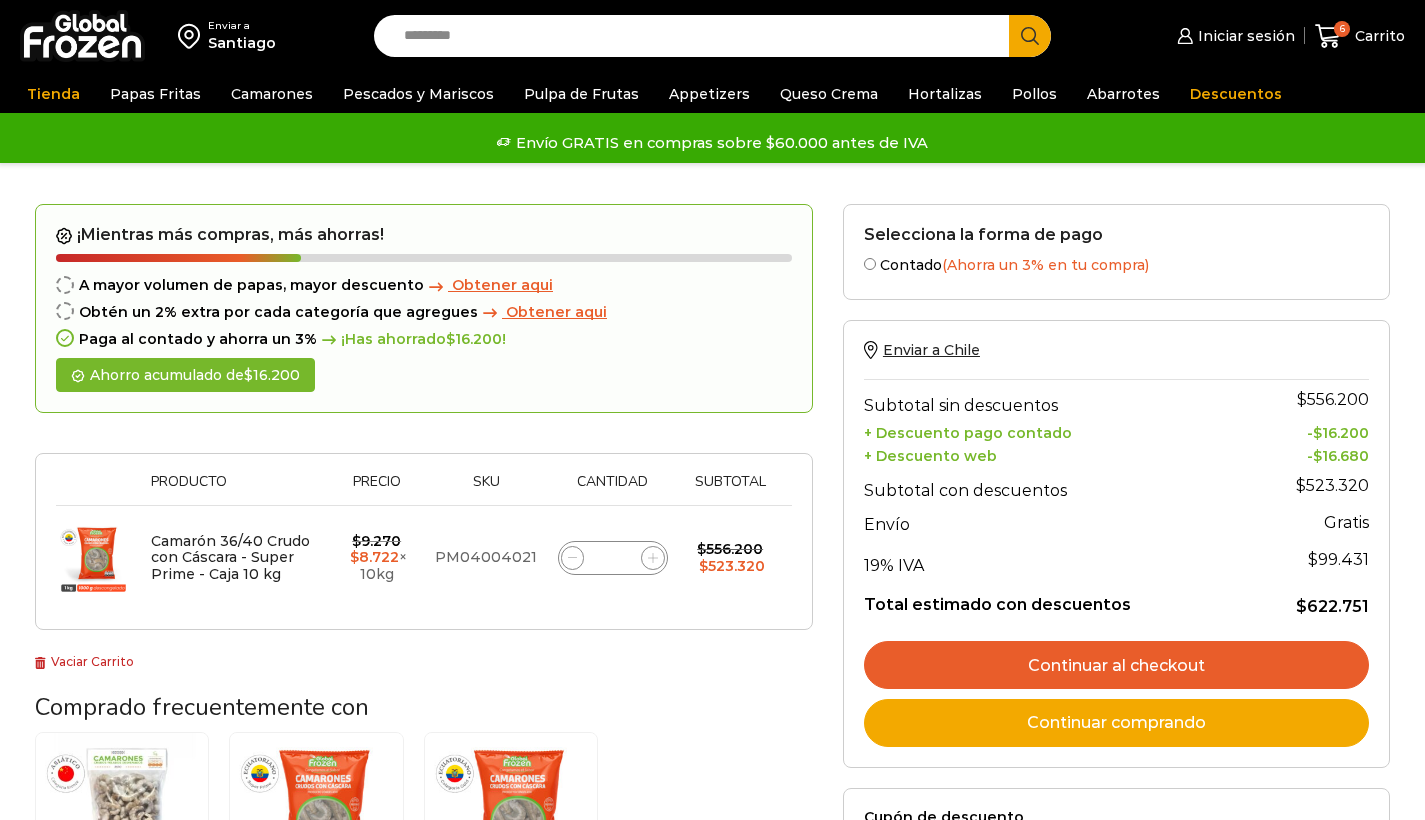 type on "*" 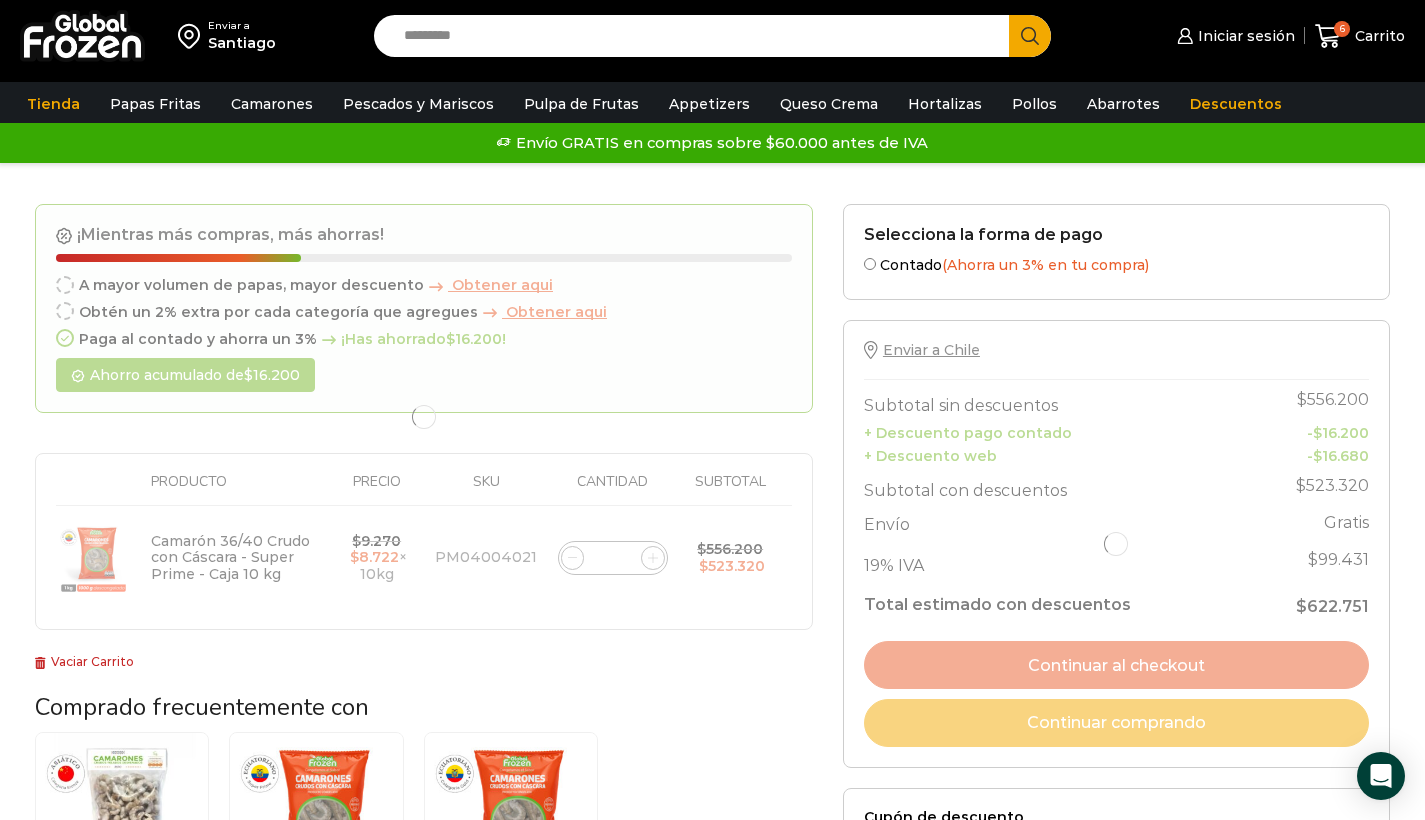 scroll, scrollTop: 0, scrollLeft: 0, axis: both 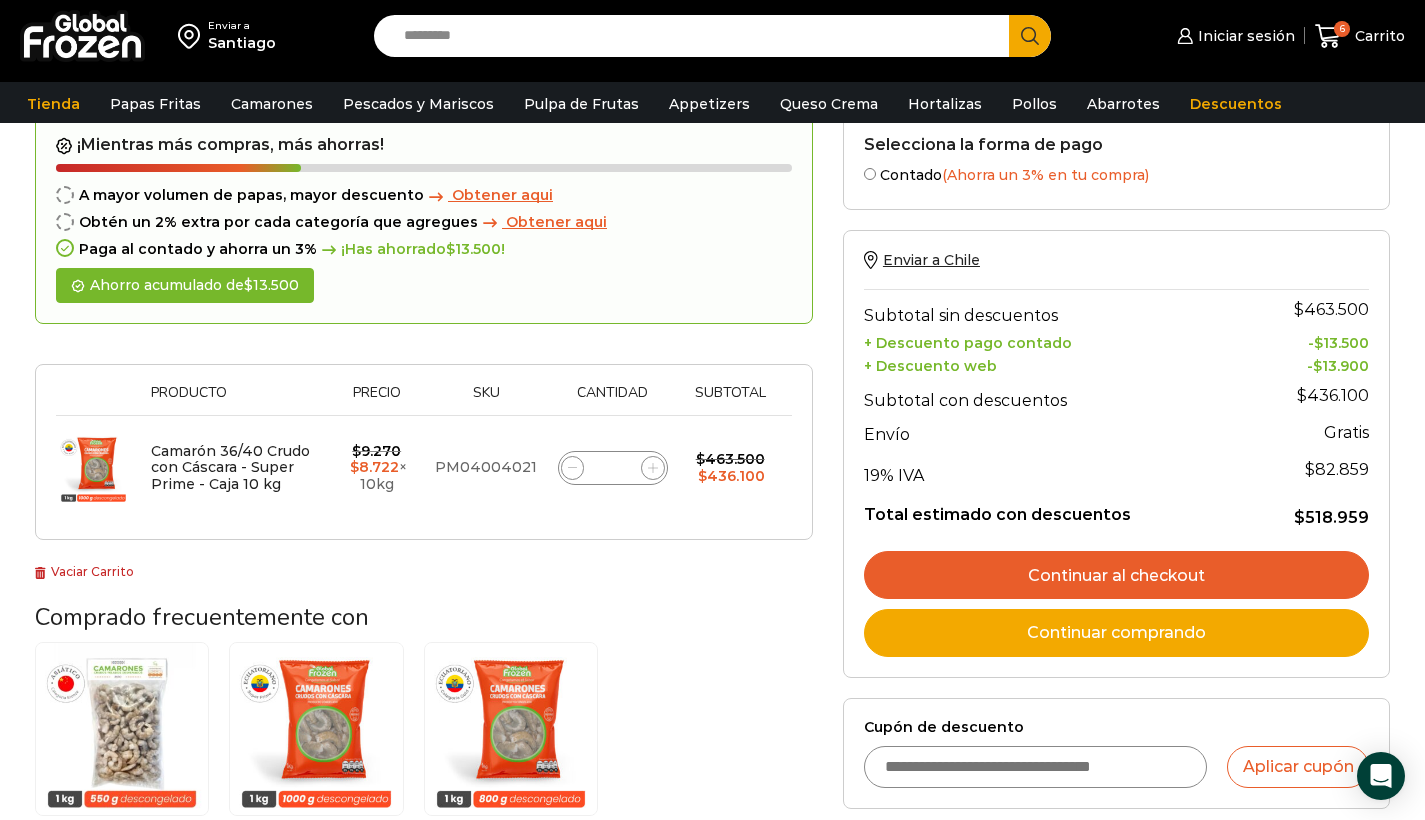click on "Cupón de descuento" at bounding box center [1036, 767] 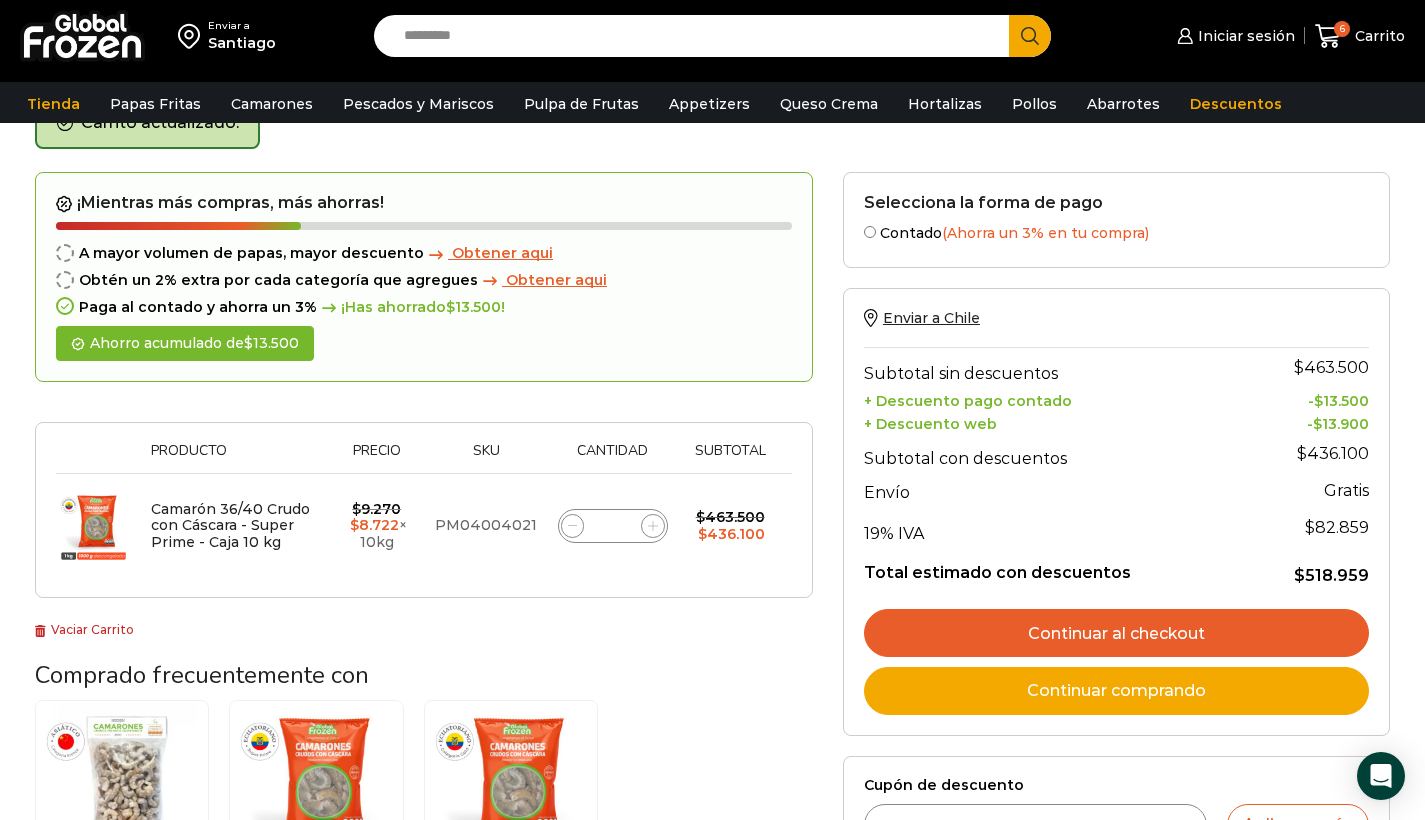 scroll, scrollTop: 328, scrollLeft: 0, axis: vertical 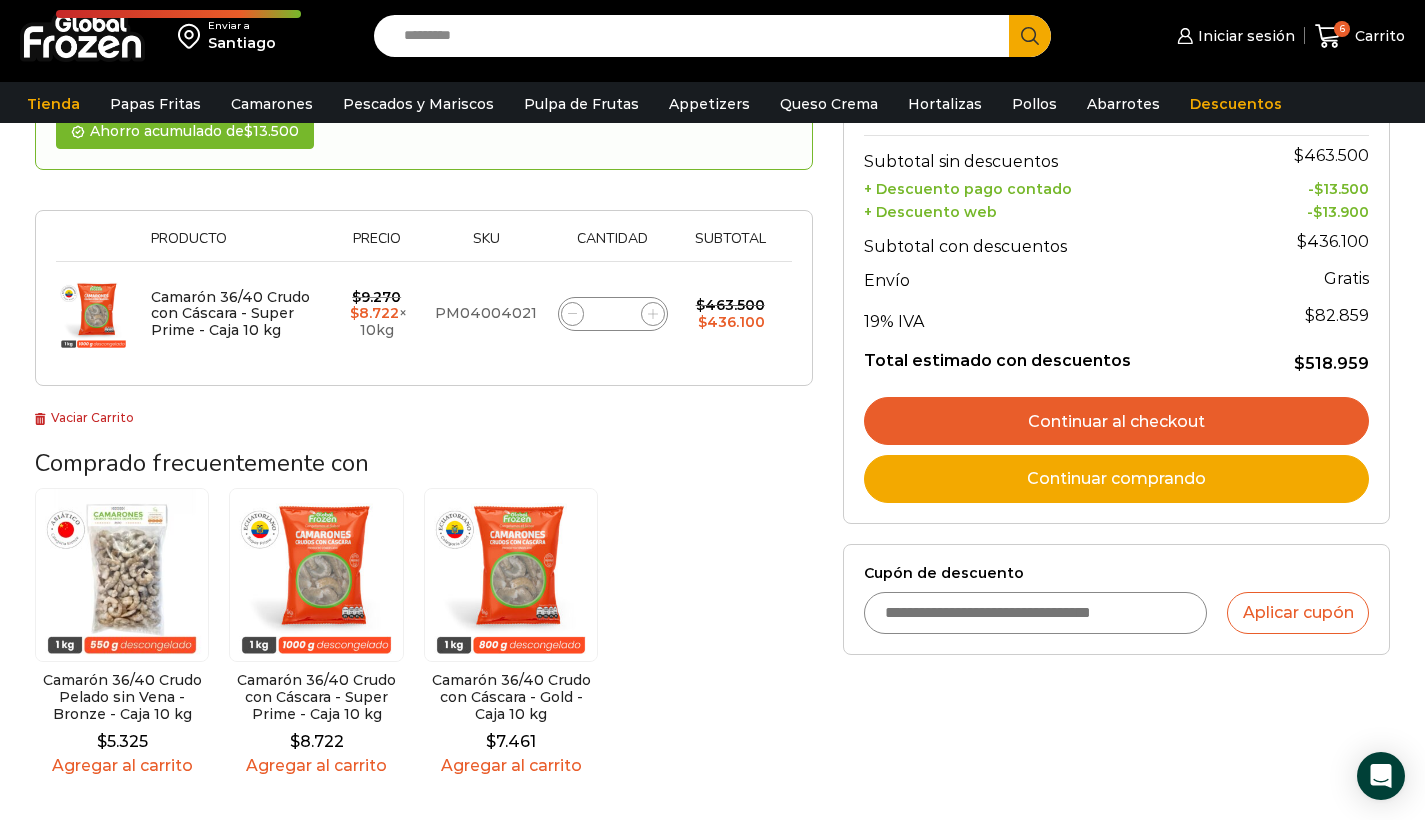 click on "Cupón de descuento" at bounding box center [1036, 613] 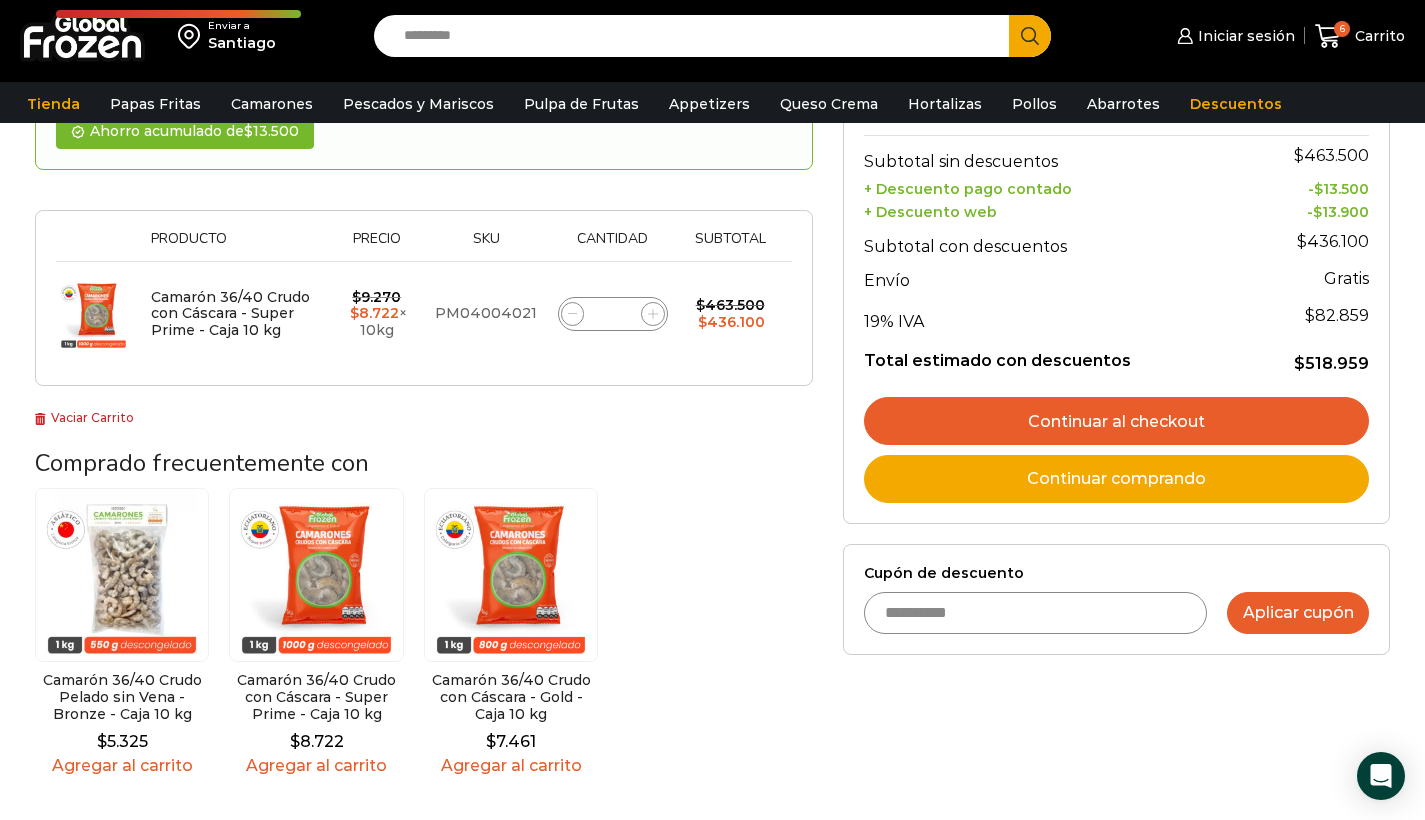 type on "**********" 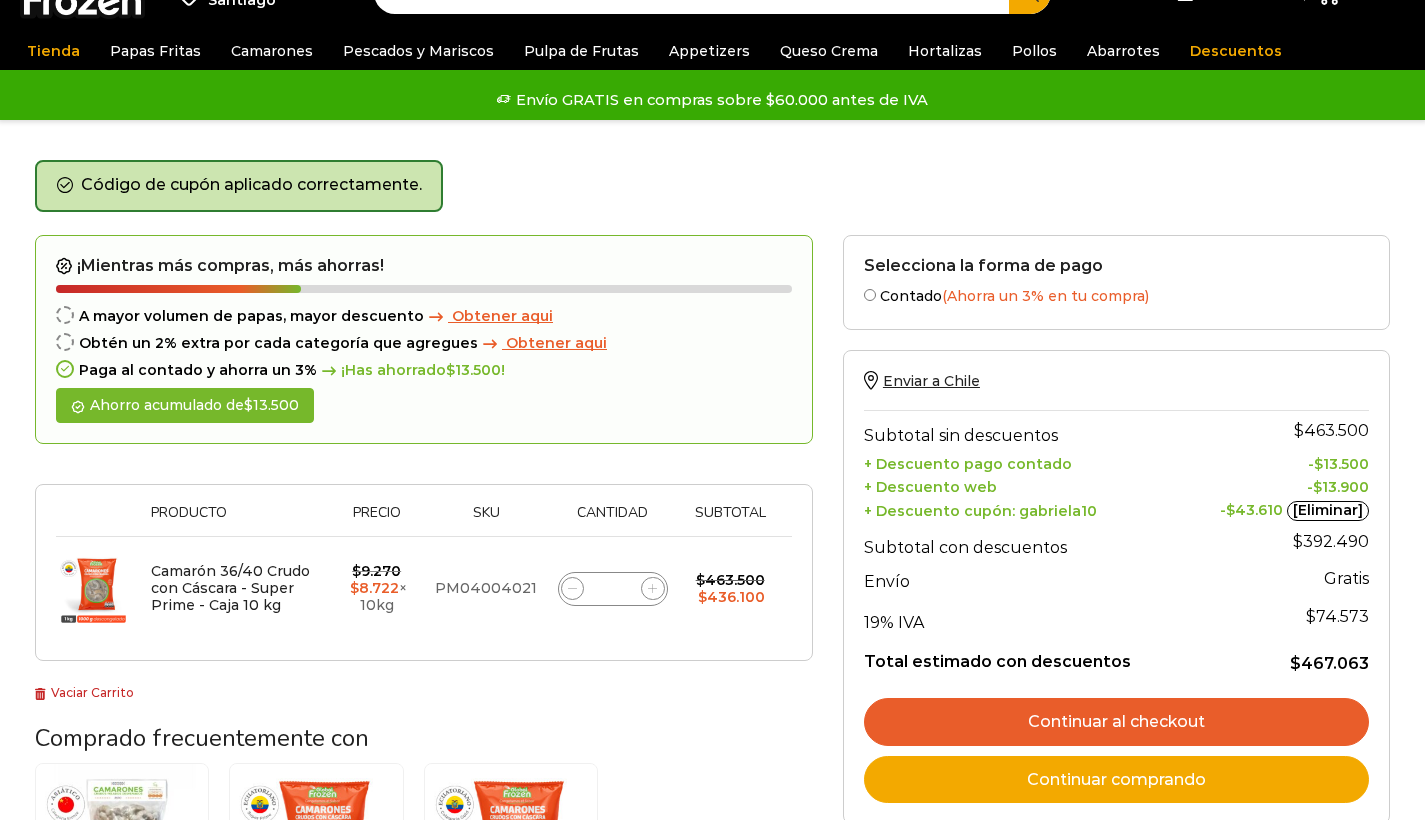 scroll, scrollTop: 43, scrollLeft: 0, axis: vertical 